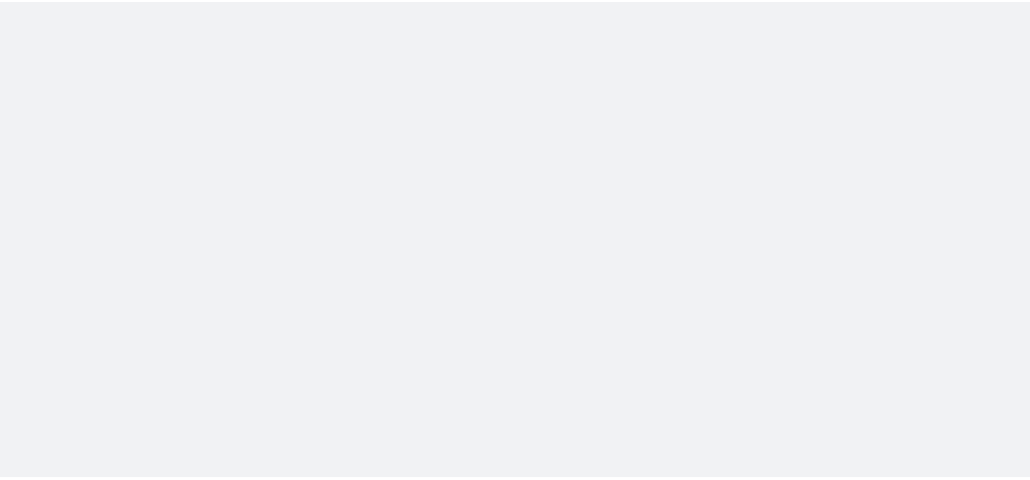 scroll, scrollTop: 0, scrollLeft: 0, axis: both 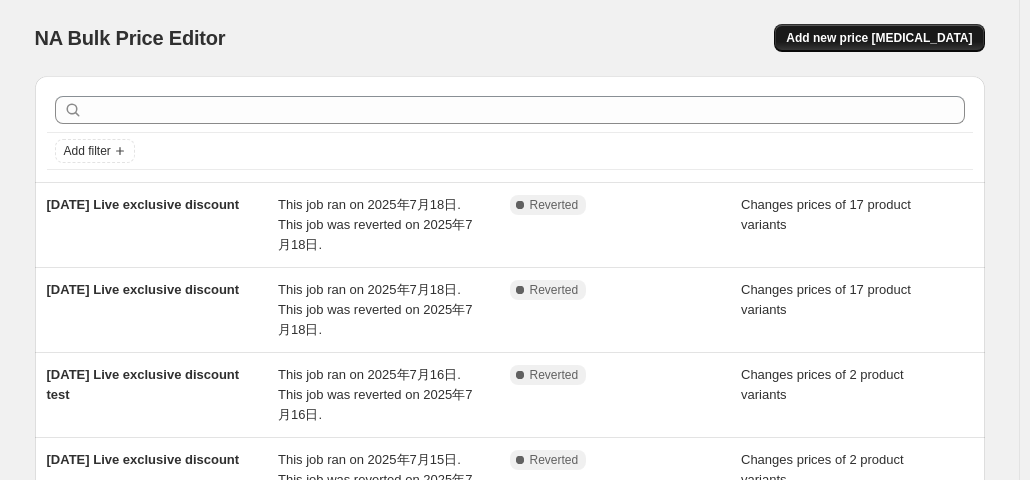 click on "Add new price [MEDICAL_DATA]" at bounding box center [879, 38] 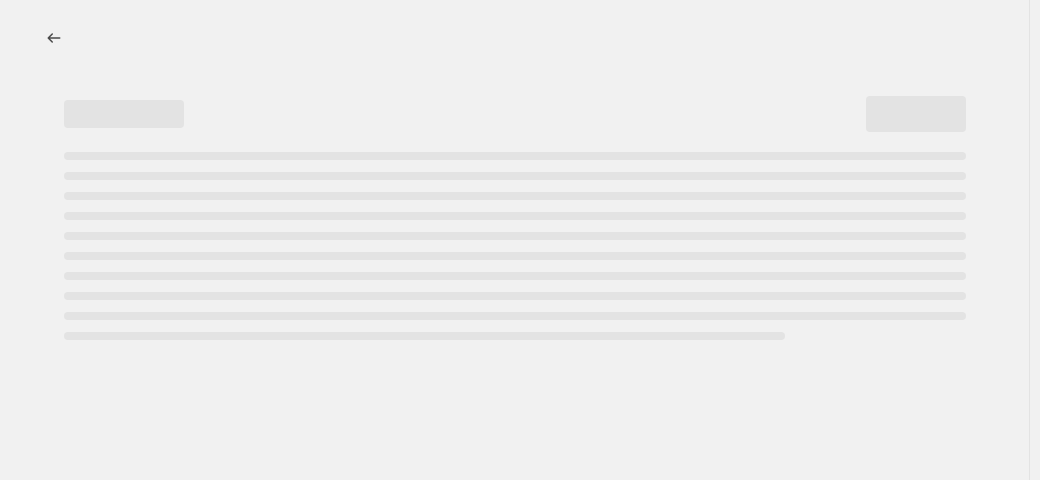 select on "percentage" 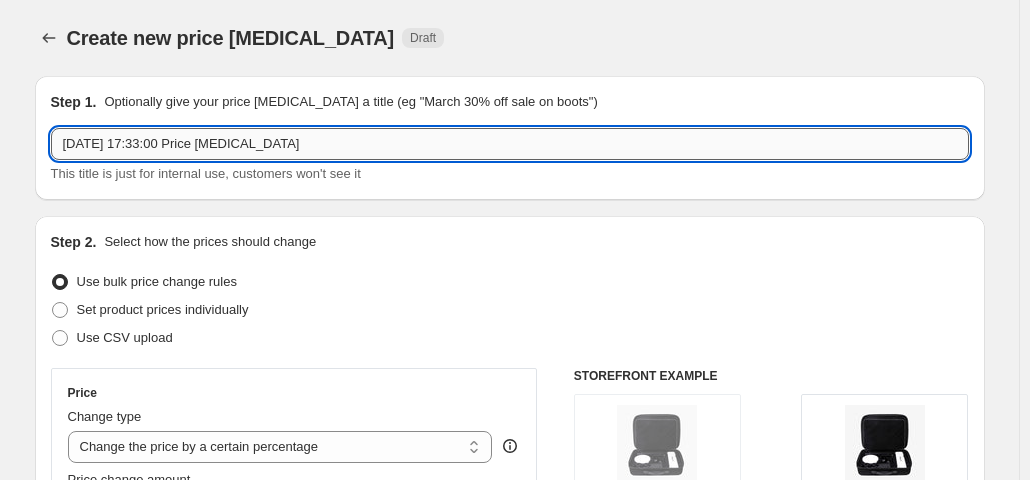 click on "2025年7月18日 17:33:00 Price change job" at bounding box center [510, 144] 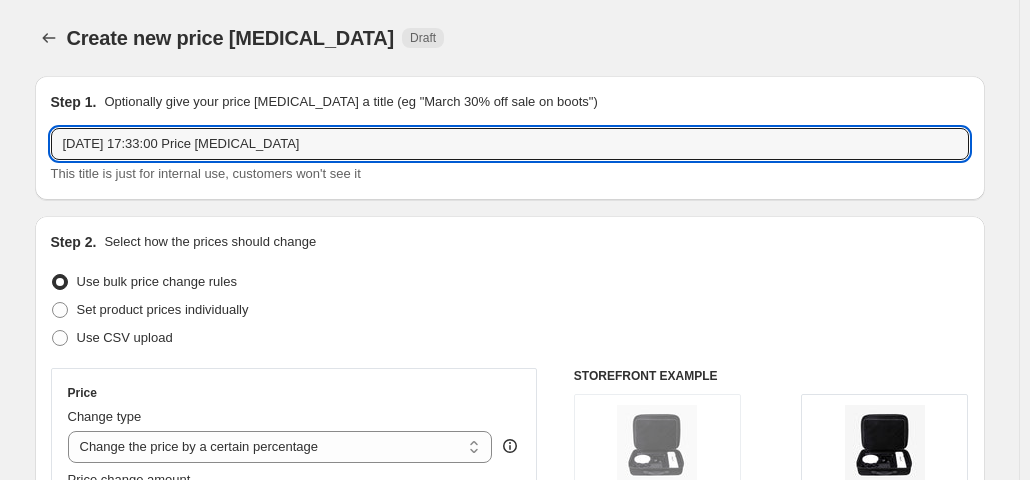drag, startPoint x: 333, startPoint y: 138, endPoint x: -161, endPoint y: 139, distance: 494.001 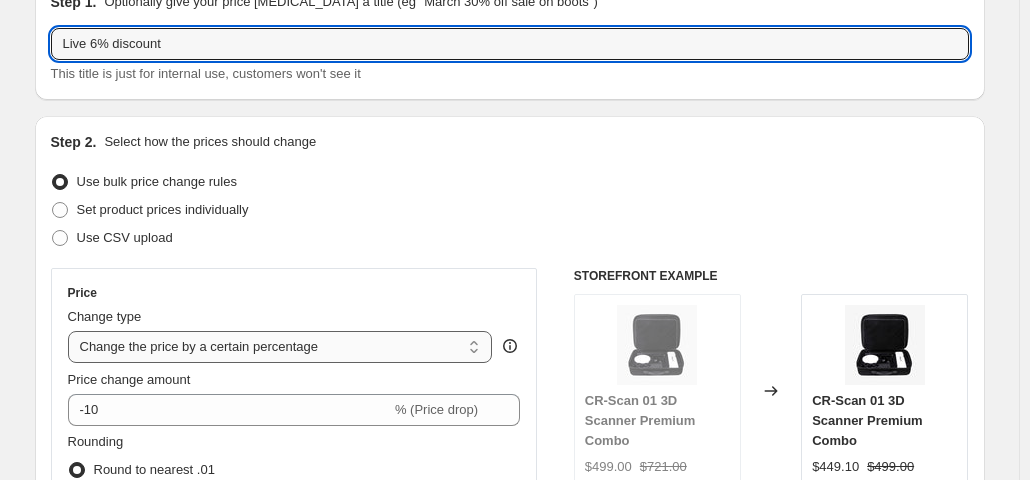 scroll, scrollTop: 300, scrollLeft: 0, axis: vertical 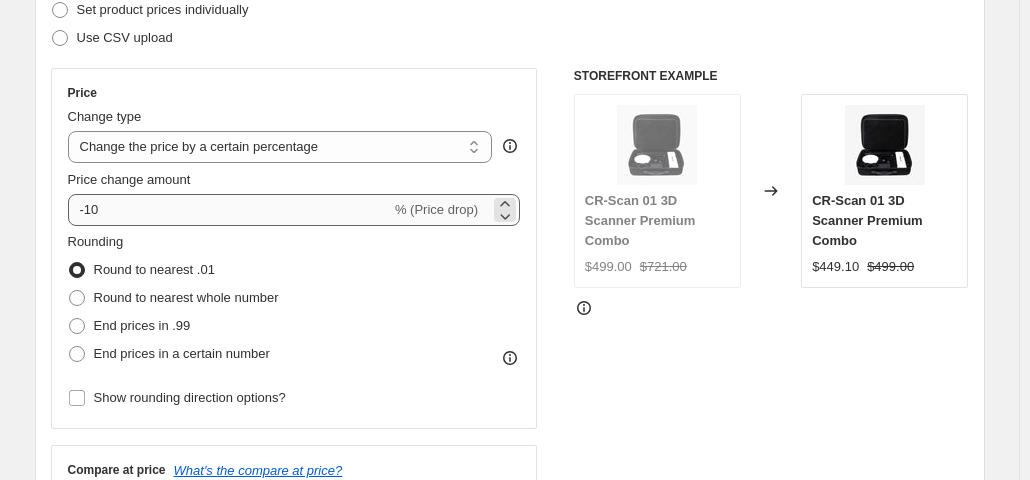 type on "Live 6% discount" 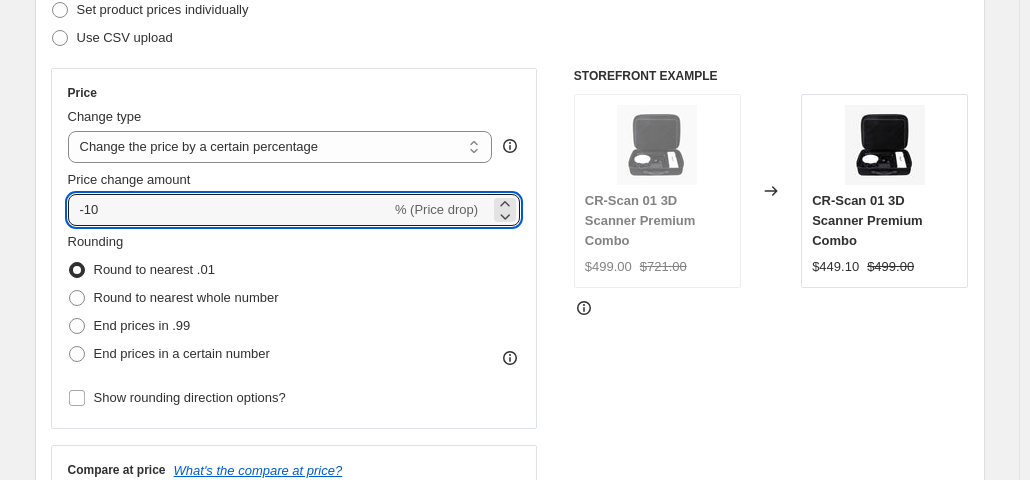 drag, startPoint x: 145, startPoint y: 210, endPoint x: 38, endPoint y: 211, distance: 107.00467 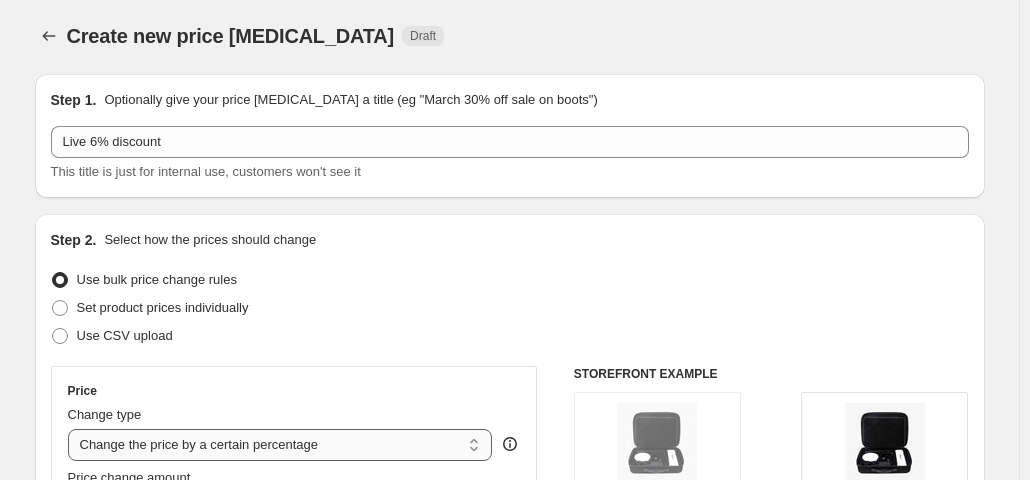 scroll, scrollTop: 0, scrollLeft: 0, axis: both 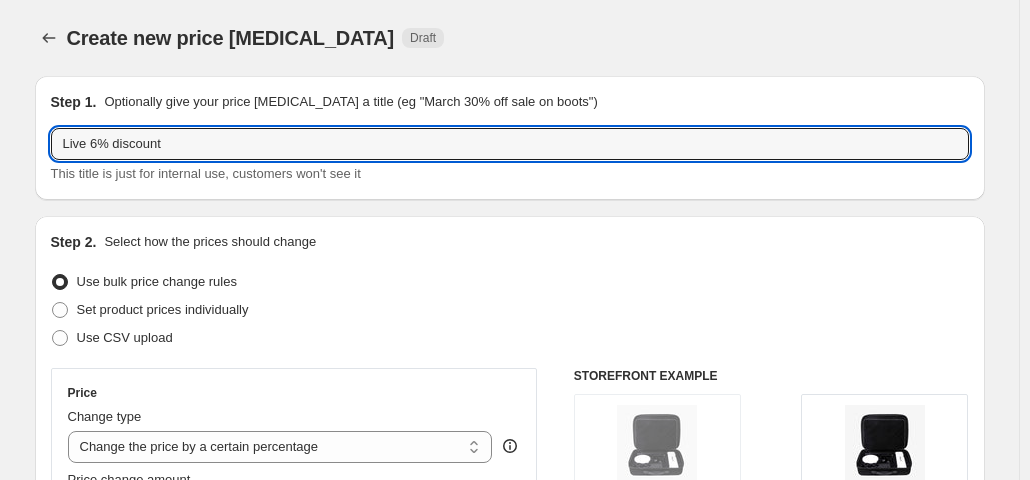 drag, startPoint x: 91, startPoint y: 141, endPoint x: 96, endPoint y: 117, distance: 24.5153 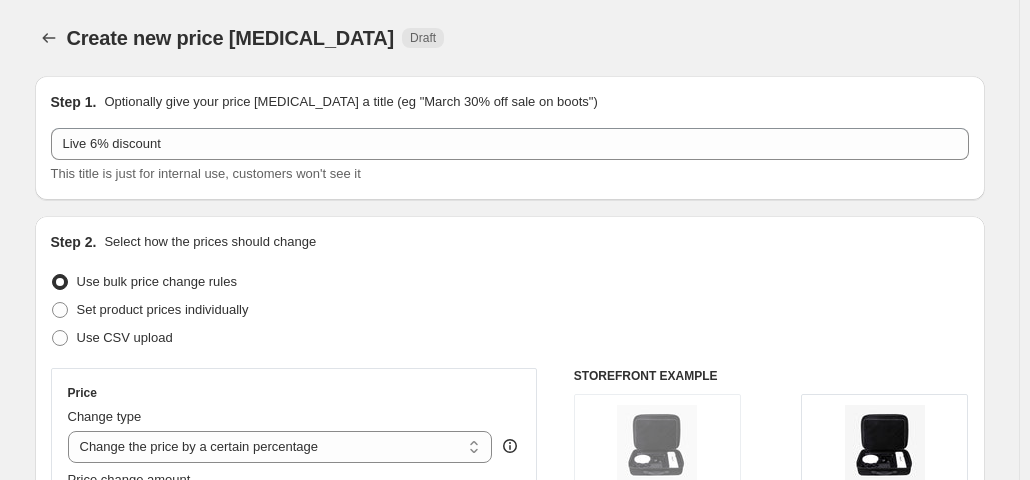 click on "Step 1. Optionally give your price change job a title (eg "March 30% off sale on boots") Live 6% discount This title is just for internal use, customers won't see it" at bounding box center [510, 138] 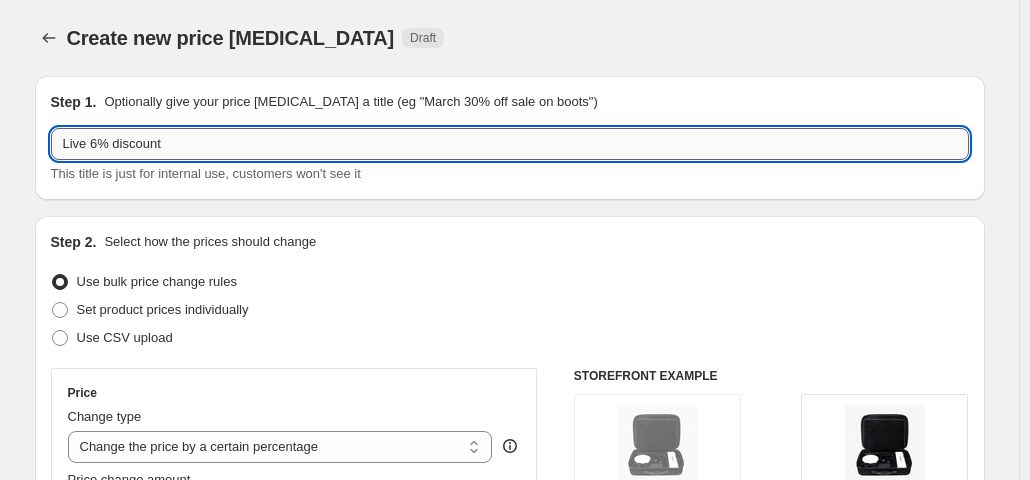 drag, startPoint x: 112, startPoint y: 142, endPoint x: 76, endPoint y: 146, distance: 36.221542 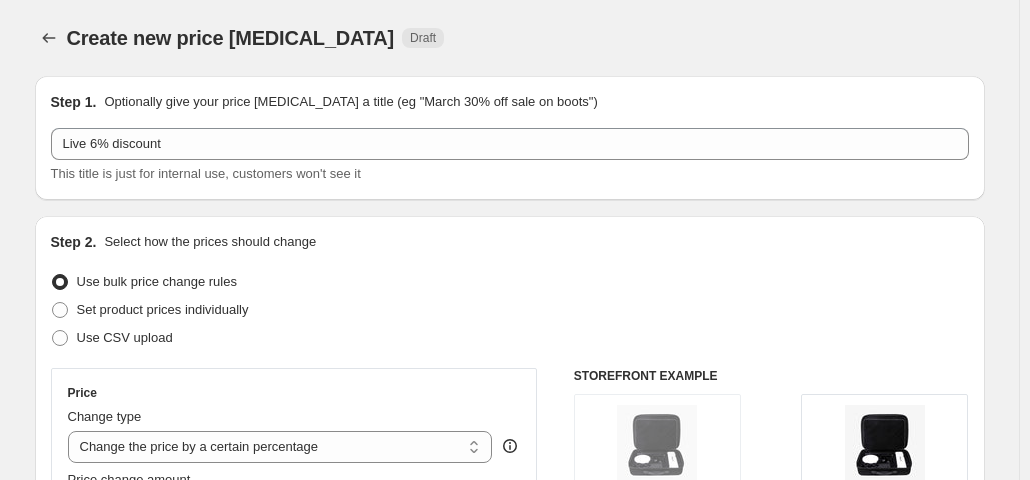 click on "Step 1. Optionally give your price change job a title (eg "March 30% off sale on boots") Live 6% discount This title is just for internal use, customers won't see it" at bounding box center [510, 138] 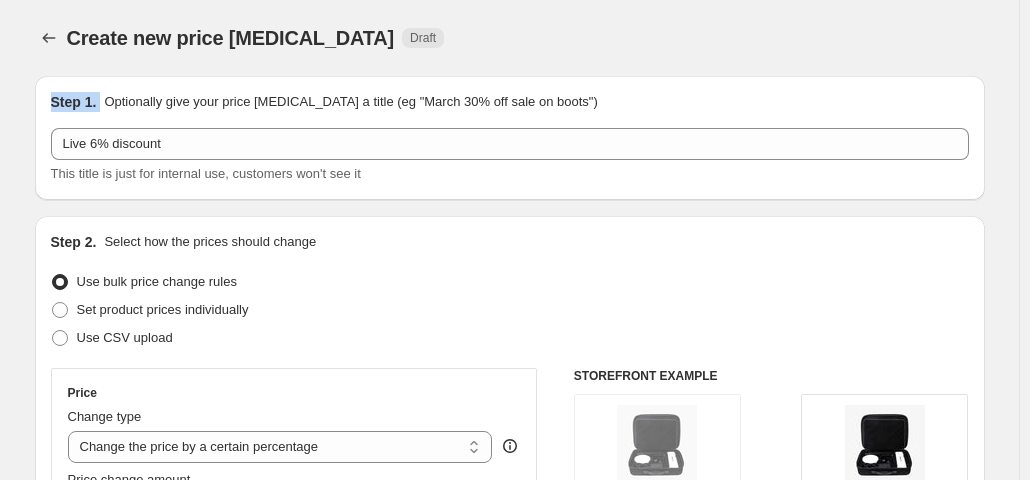 drag, startPoint x: 104, startPoint y: 108, endPoint x: 54, endPoint y: 105, distance: 50.08992 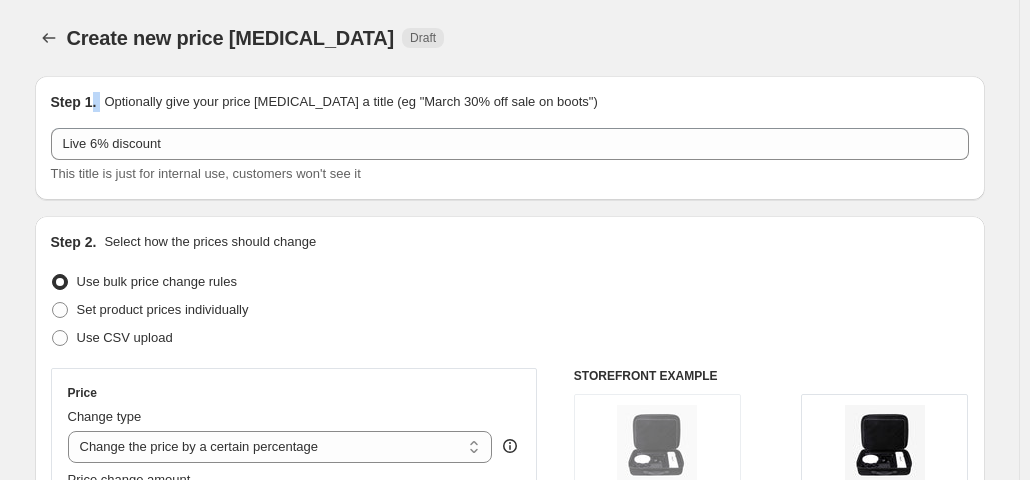 click on "Step 1. Optionally give your price change job a title (eg "March 30% off sale on boots")" at bounding box center (510, 102) 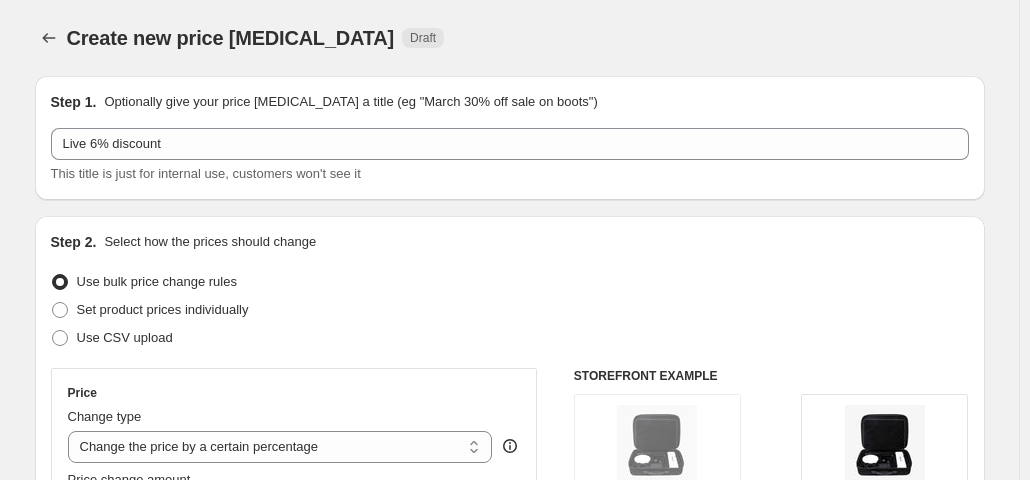 click on "Step 1. Optionally give your price change job a title (eg "March 30% off sale on boots")" at bounding box center [510, 102] 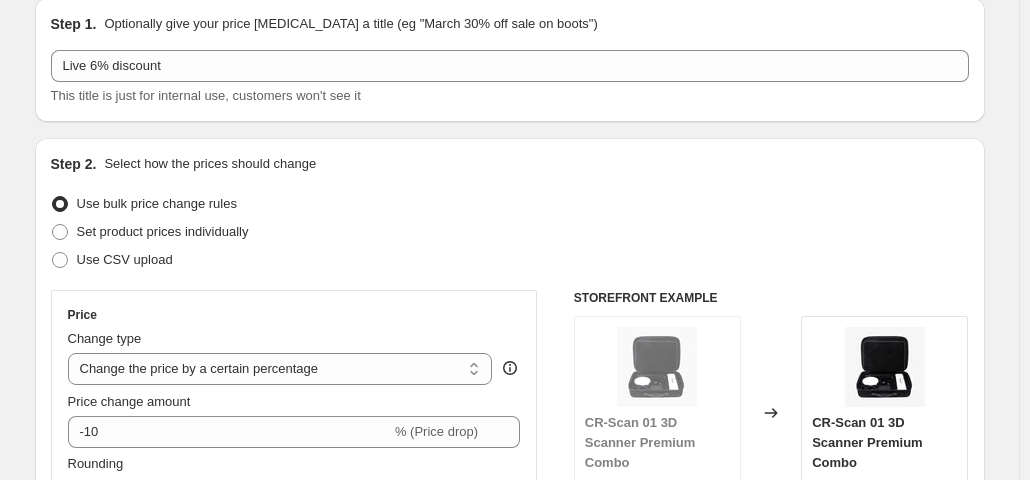 scroll, scrollTop: 100, scrollLeft: 0, axis: vertical 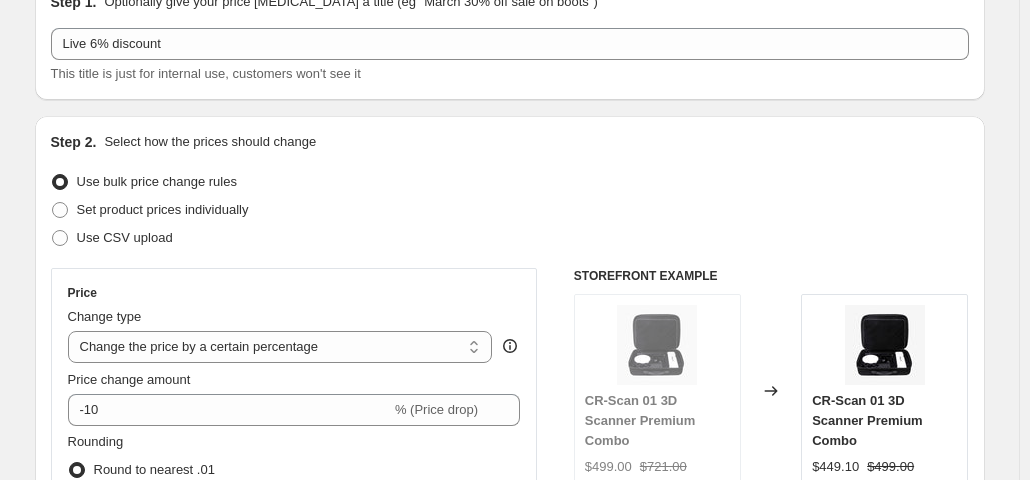 click on "Step 2. Select how the prices should change" at bounding box center (510, 142) 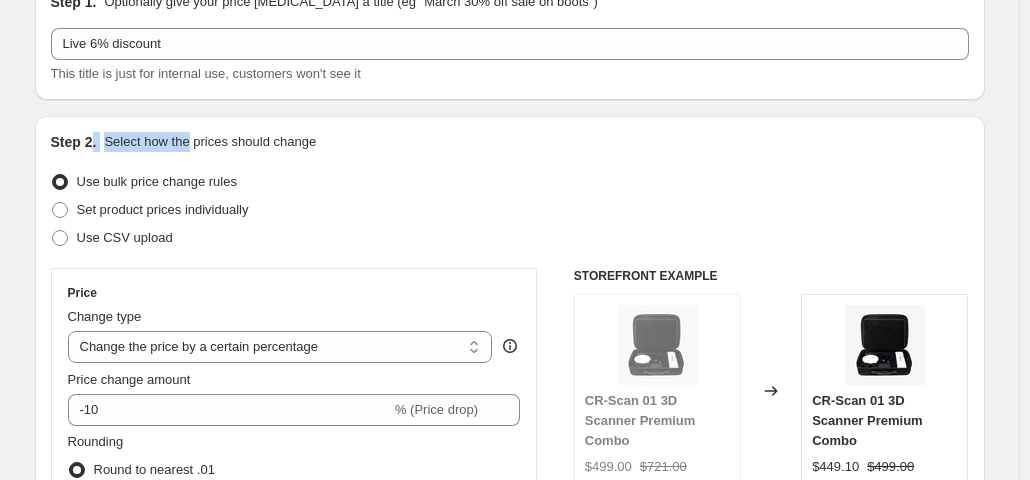 drag, startPoint x: 93, startPoint y: 139, endPoint x: 190, endPoint y: 131, distance: 97.32934 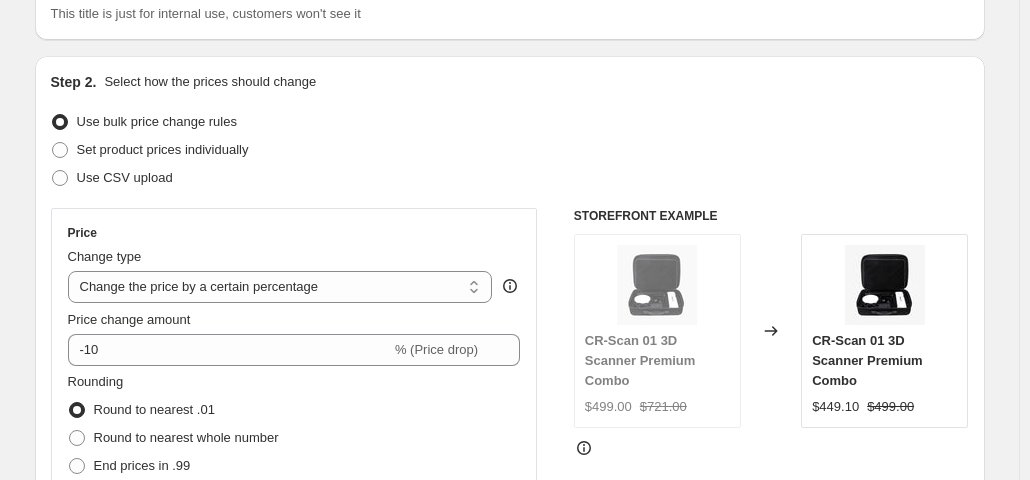 scroll, scrollTop: 200, scrollLeft: 0, axis: vertical 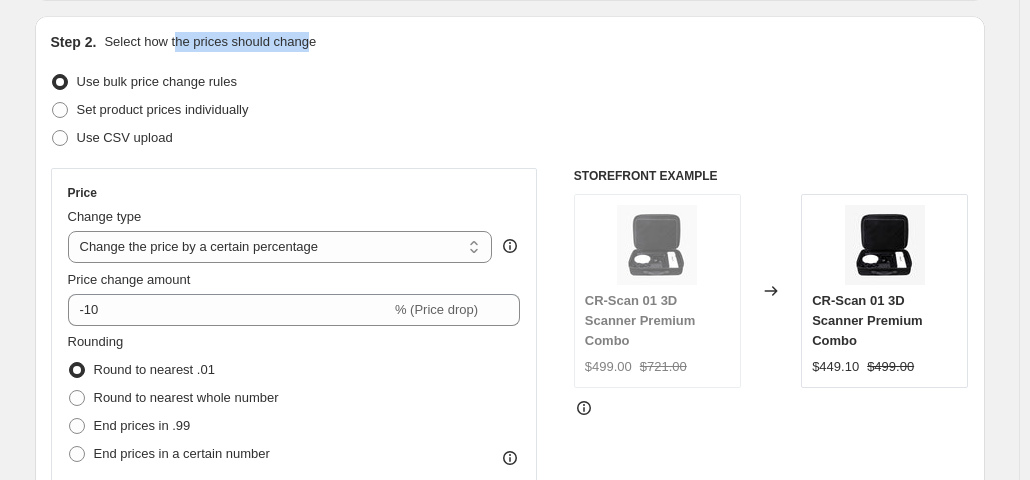 drag, startPoint x: 313, startPoint y: 47, endPoint x: 180, endPoint y: 50, distance: 133.03383 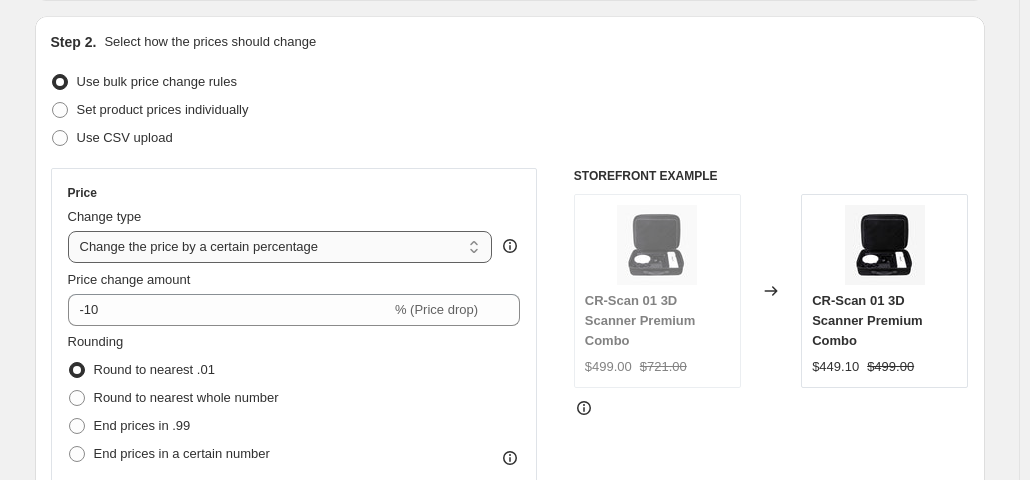 scroll, scrollTop: 300, scrollLeft: 0, axis: vertical 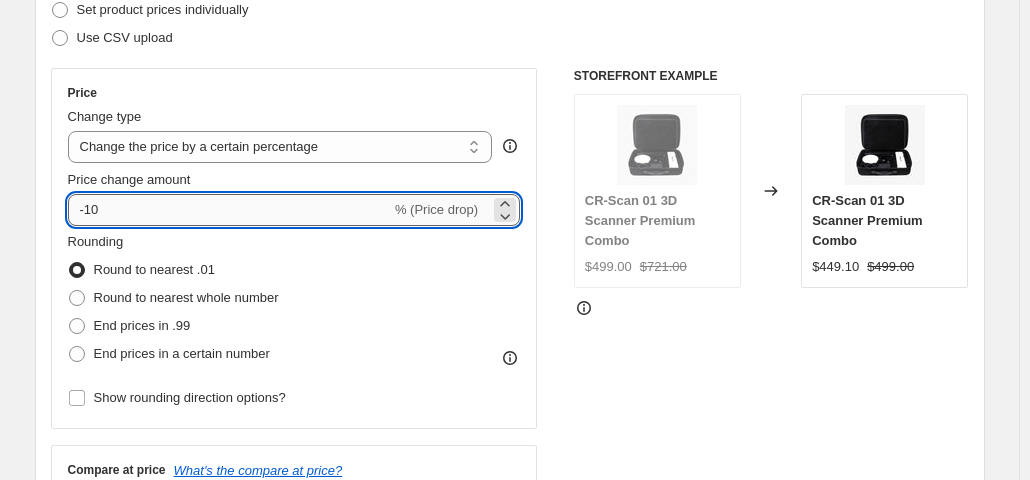 drag, startPoint x: 124, startPoint y: 210, endPoint x: 89, endPoint y: 216, distance: 35.510563 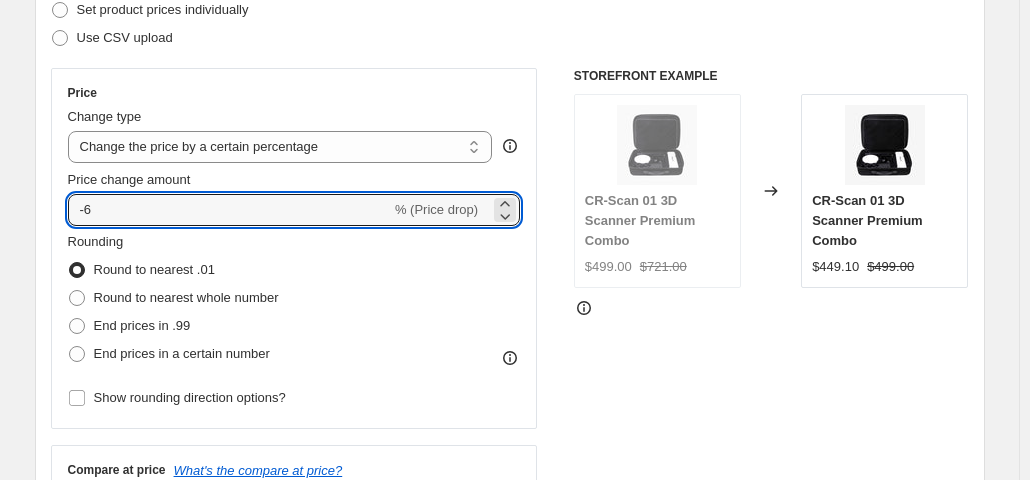 type on "-6" 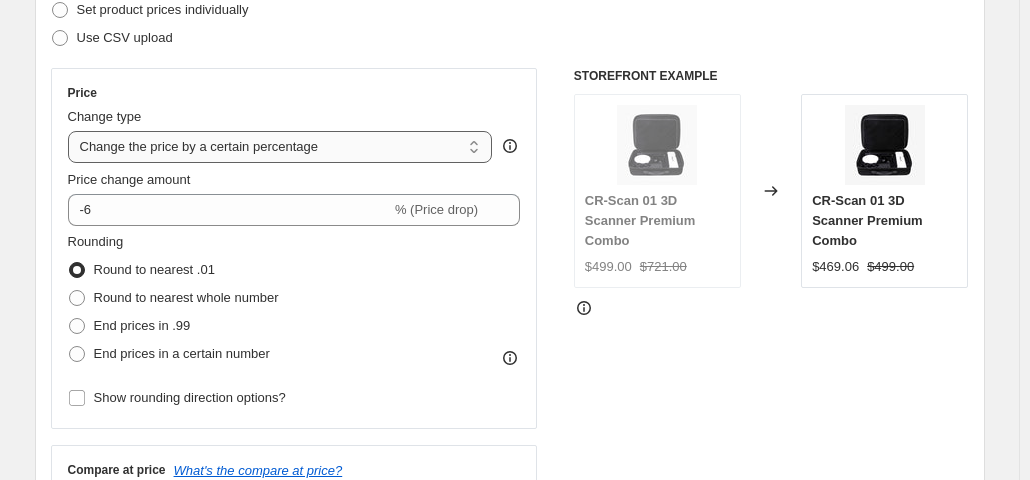click on "Change the price to a certain amount Change the price by a certain amount Change the price by a certain percentage Change the price to the current compare at price (price before sale) Change the price by a certain amount relative to the compare at price Change the price by a certain percentage relative to the compare at price Don't change the price Change the price by a certain percentage relative to the cost per item Change price to certain cost margin" at bounding box center (280, 147) 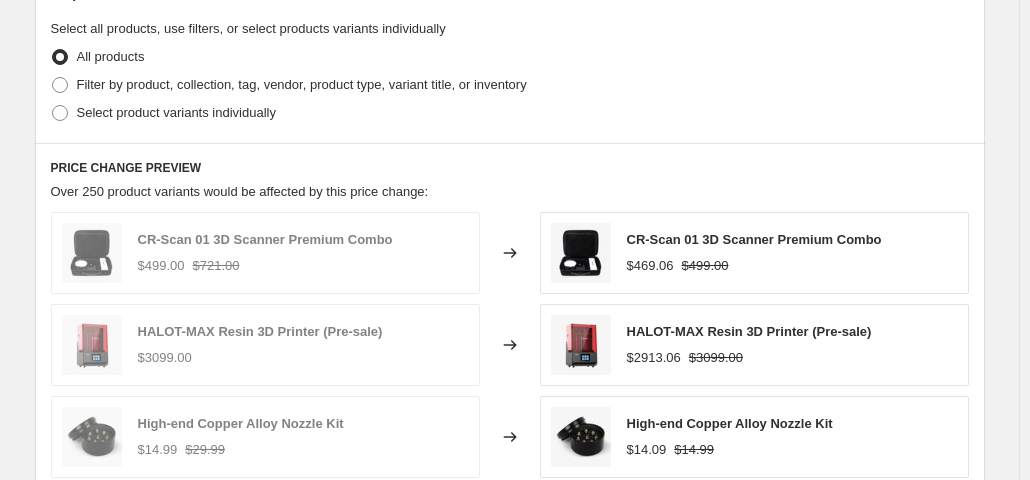 scroll, scrollTop: 1000, scrollLeft: 0, axis: vertical 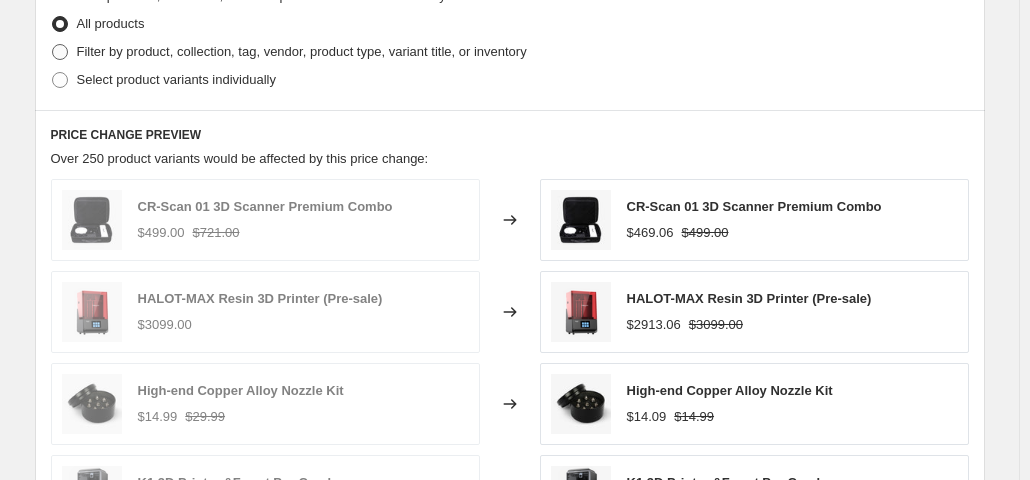 click on "Filter by product, collection, tag, vendor, product type, variant title, or inventory" at bounding box center [302, 51] 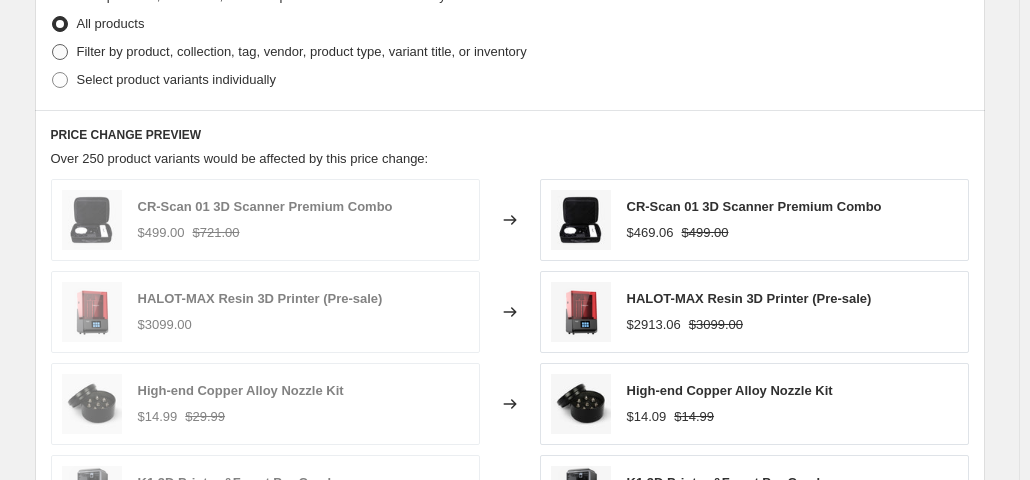 radio on "true" 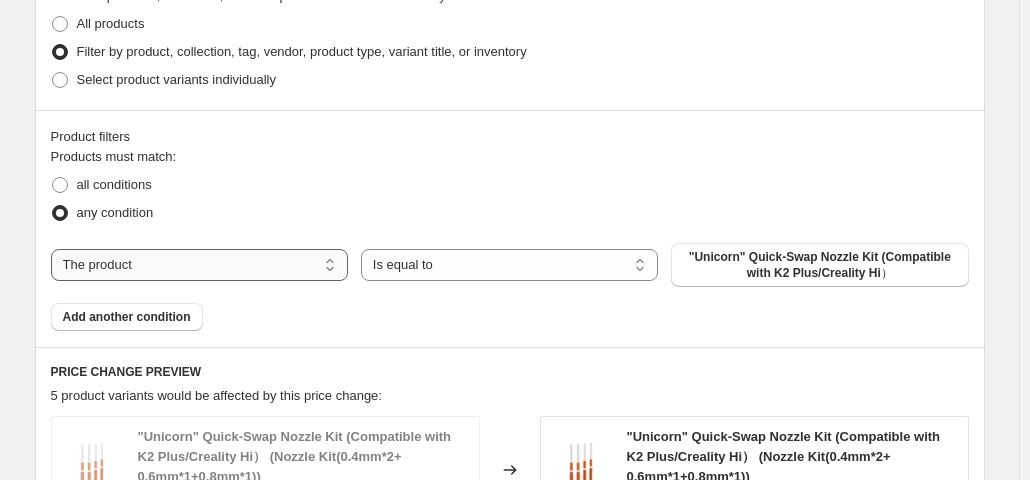 click on "The product The product's collection The product's tag The product's vendor The product's type The product's status The variant's title Inventory quantity" at bounding box center [199, 265] 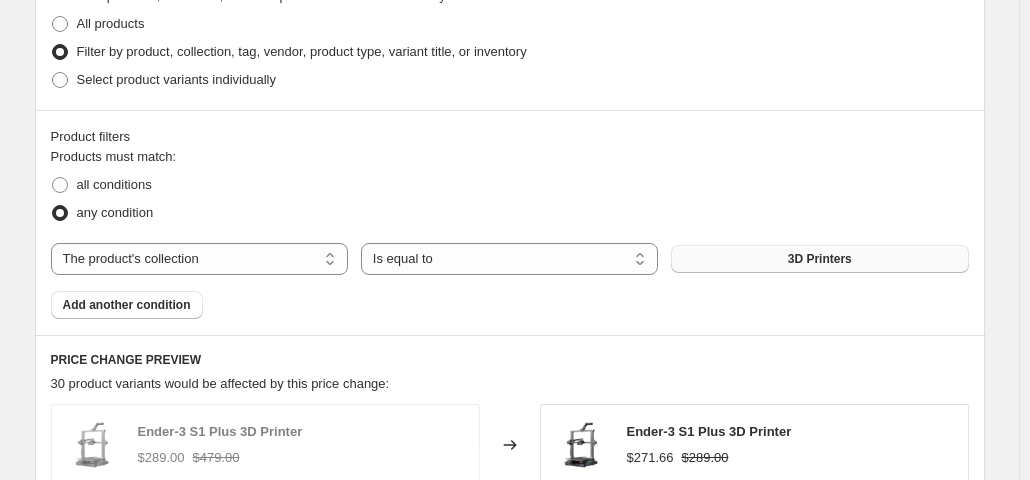 click on "3D Printers" at bounding box center (820, 259) 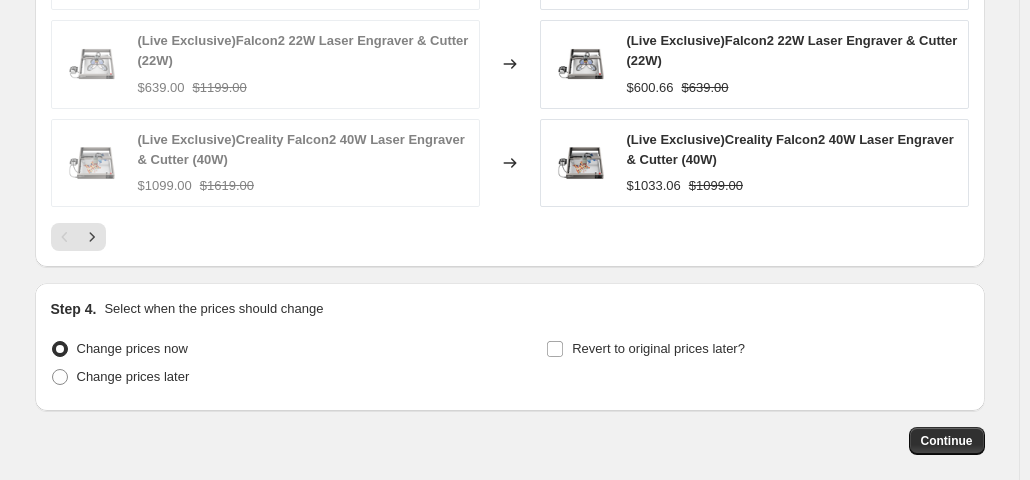 scroll, scrollTop: 1677, scrollLeft: 0, axis: vertical 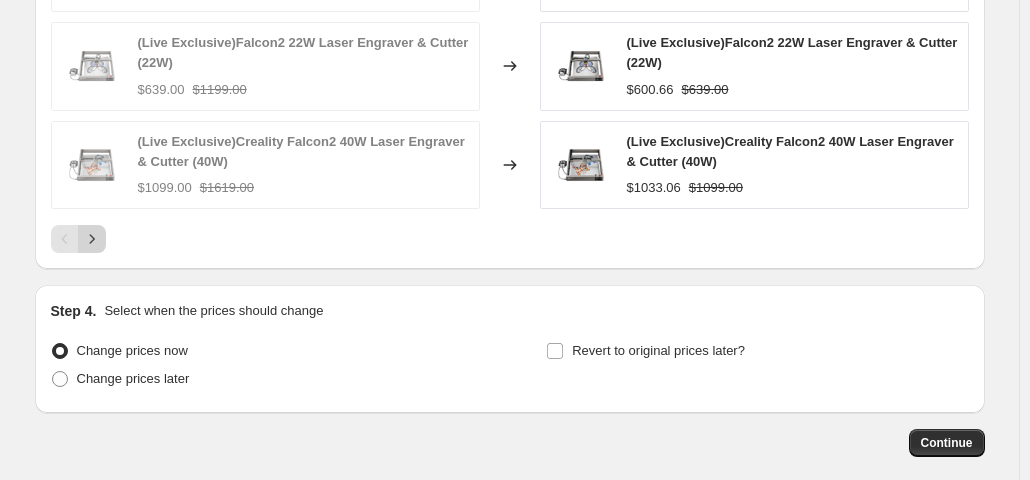 click 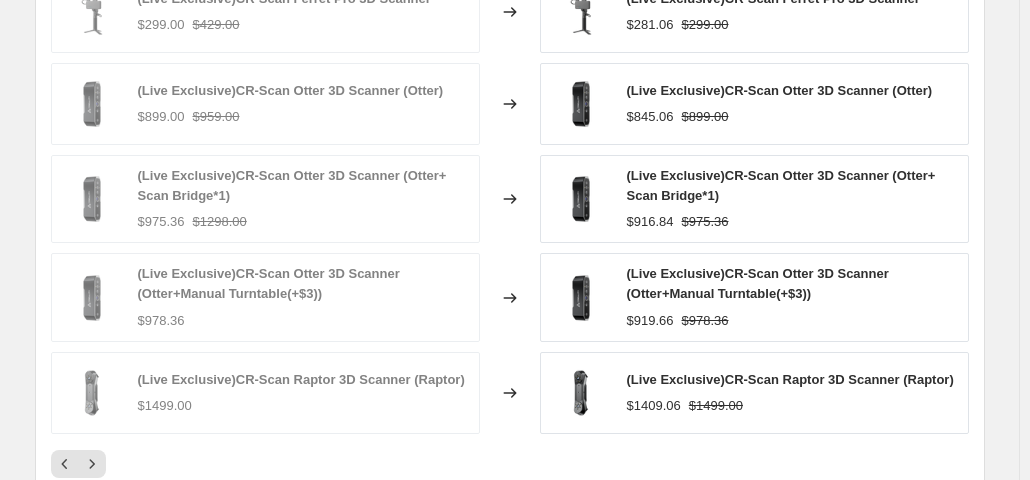 scroll, scrollTop: 1477, scrollLeft: 0, axis: vertical 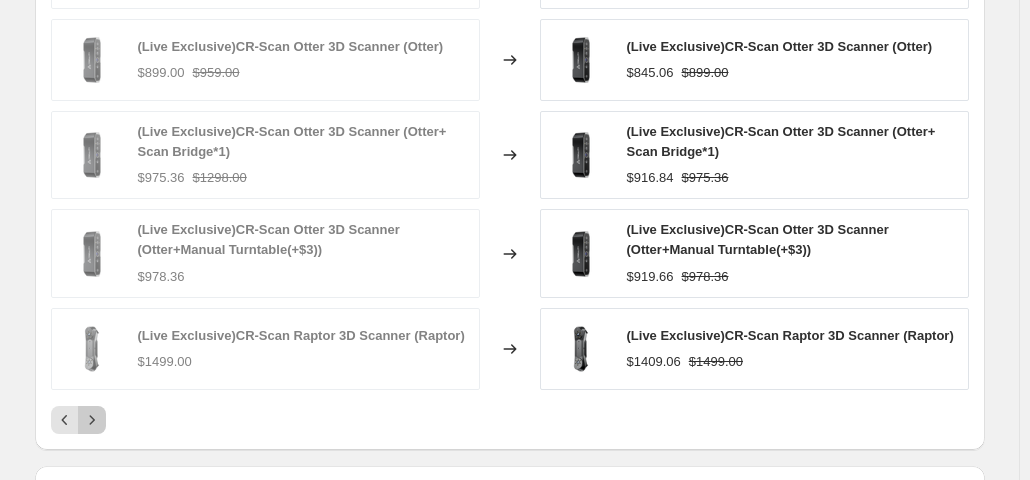 click 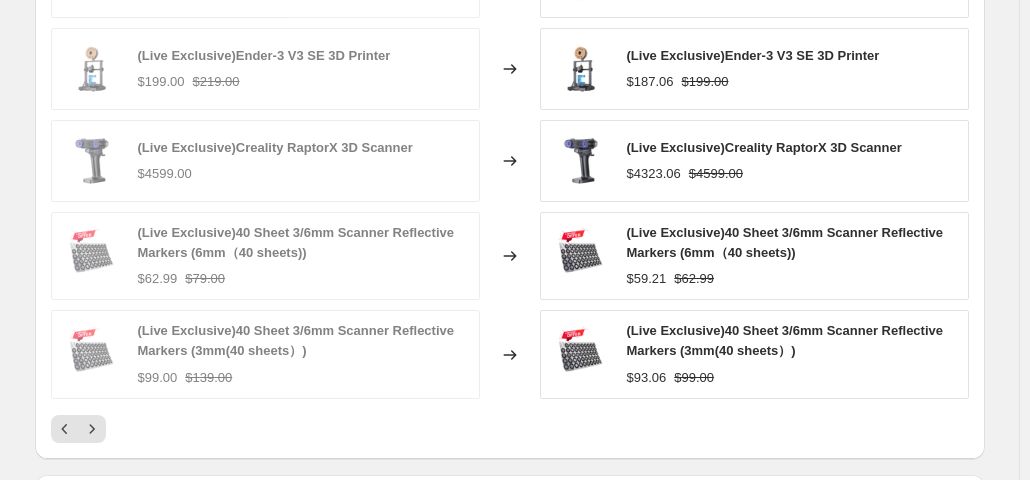 scroll, scrollTop: 1477, scrollLeft: 0, axis: vertical 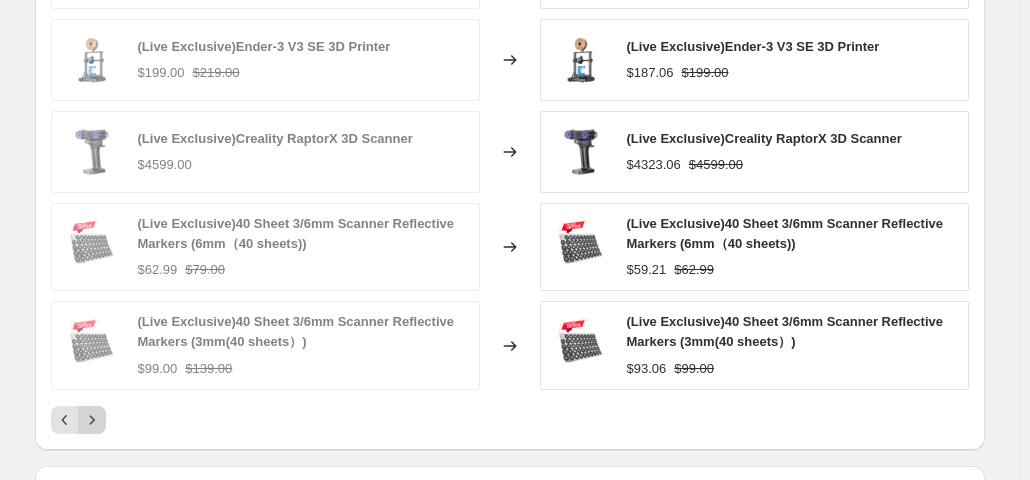click 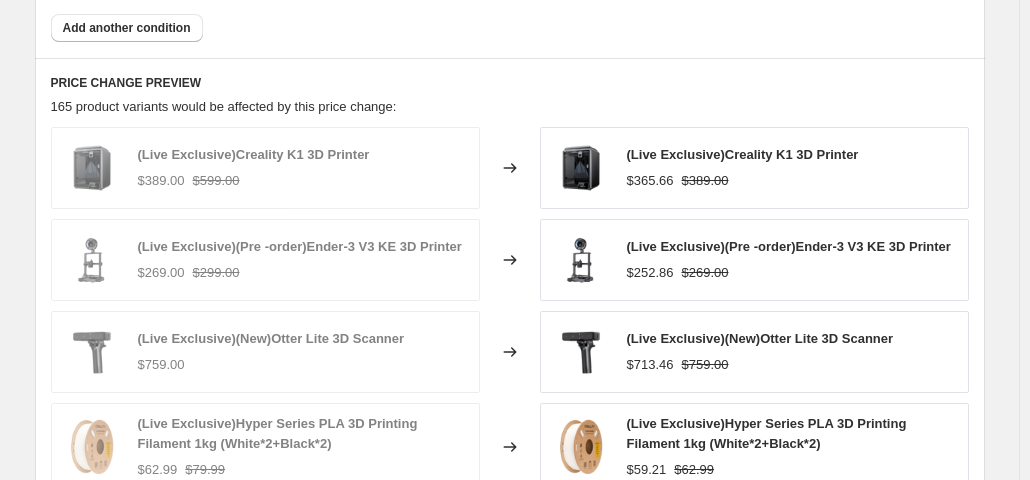 scroll, scrollTop: 1477, scrollLeft: 0, axis: vertical 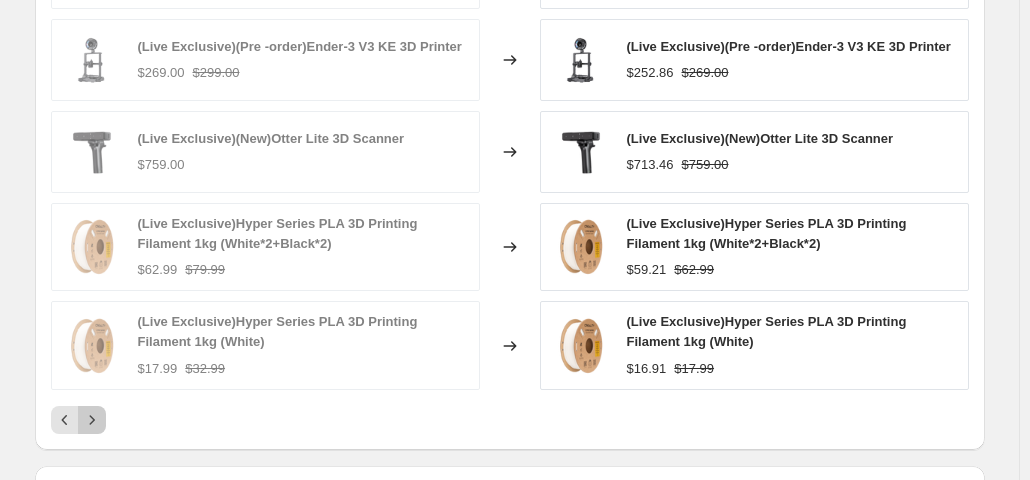 click 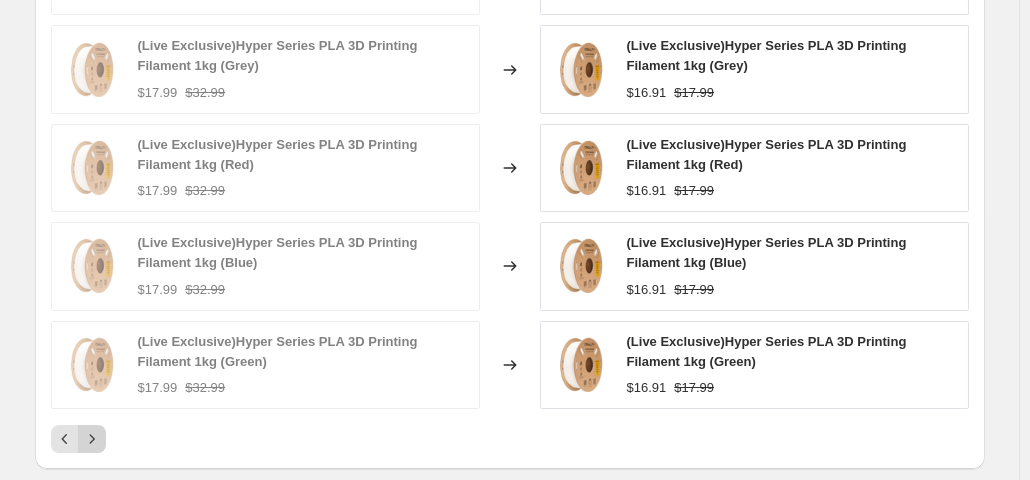 click on "(Live Exclusive)Hyper Series PLA 3D Printing Filament 1kg (Black) $17.99 $32.99 Changed to (Live Exclusive)Hyper Series PLA 3D Printing Filament 1kg (Black) $16.91 $17.99 (Live Exclusive)Hyper Series PLA 3D Printing Filament 1kg (Grey) $17.99 $32.99 Changed to (Live Exclusive)Hyper Series PLA 3D Printing Filament 1kg (Grey) $16.91 $17.99 (Live Exclusive)Hyper Series PLA 3D Printing Filament 1kg (Red) $17.99 $32.99 Changed to (Live Exclusive)Hyper Series PLA 3D Printing Filament 1kg (Red) $16.91 $17.99 (Live Exclusive)Hyper Series PLA 3D Printing Filament 1kg (Blue) $17.99 $32.99 Changed to (Live Exclusive)Hyper Series PLA 3D Printing Filament 1kg (Blue) $16.91 $17.99 (Live Exclusive)Hyper Series PLA 3D Printing Filament 1kg (Green) $17.99 $32.99 Changed to (Live Exclusive)Hyper Series PLA 3D Printing Filament 1kg (Green) $16.91 $17.99" at bounding box center [510, 190] 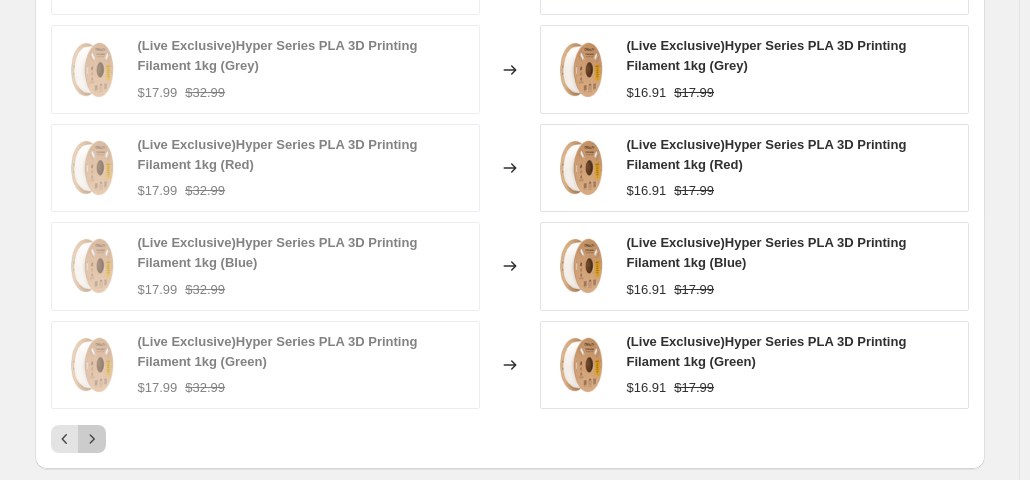 click at bounding box center (92, 439) 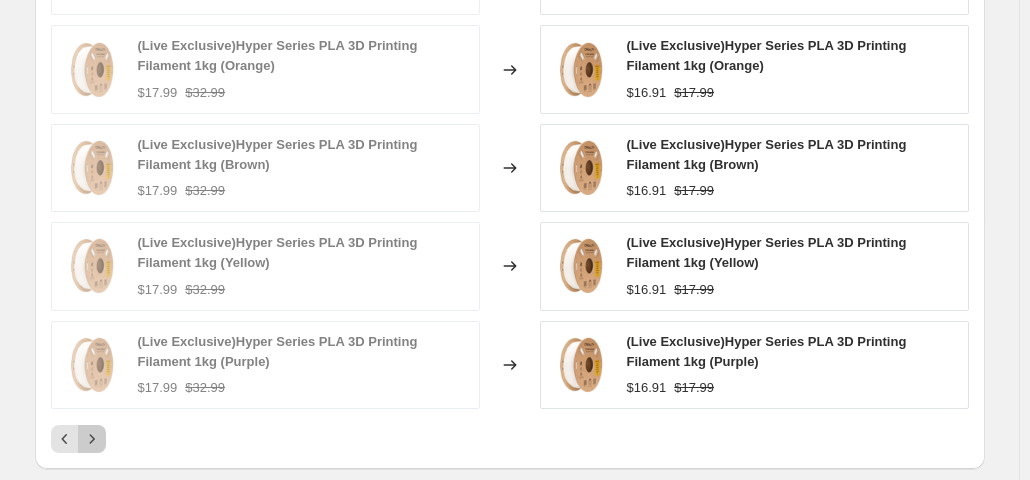 click at bounding box center [92, 439] 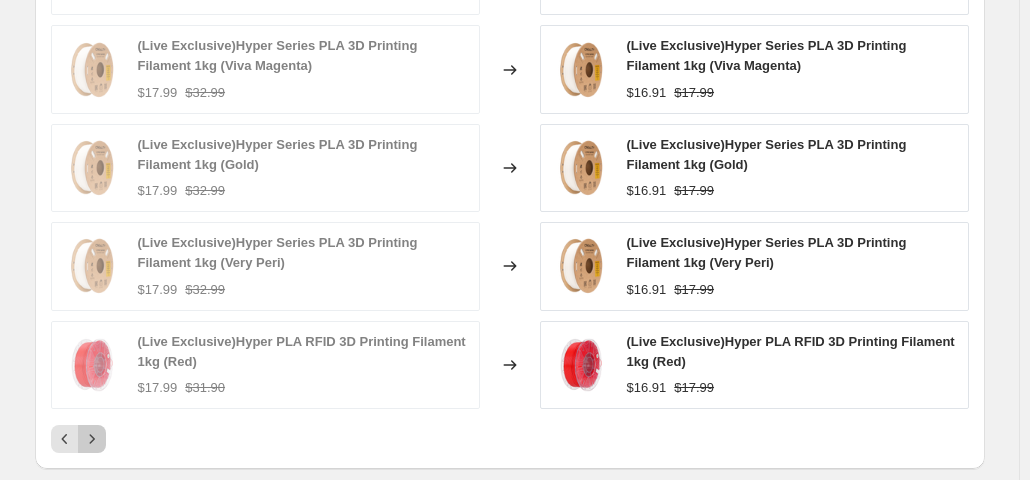 click 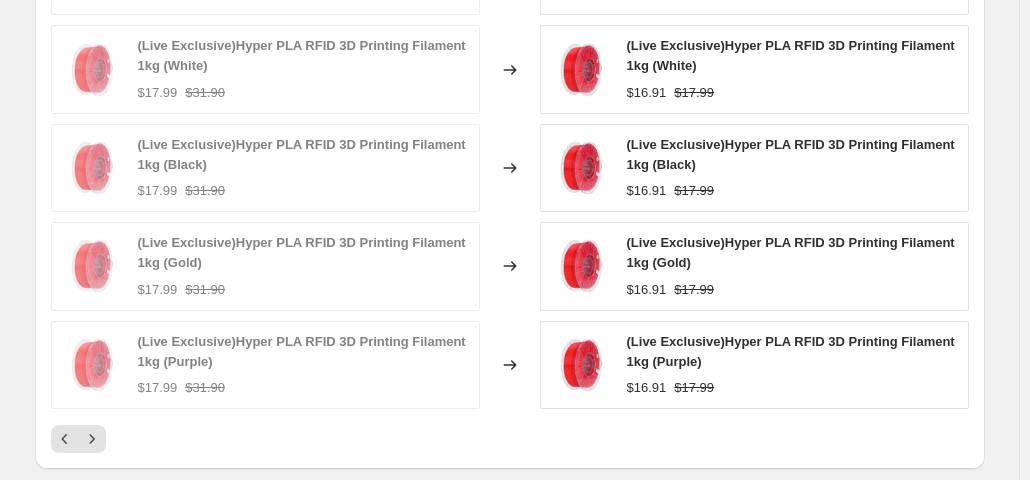 click 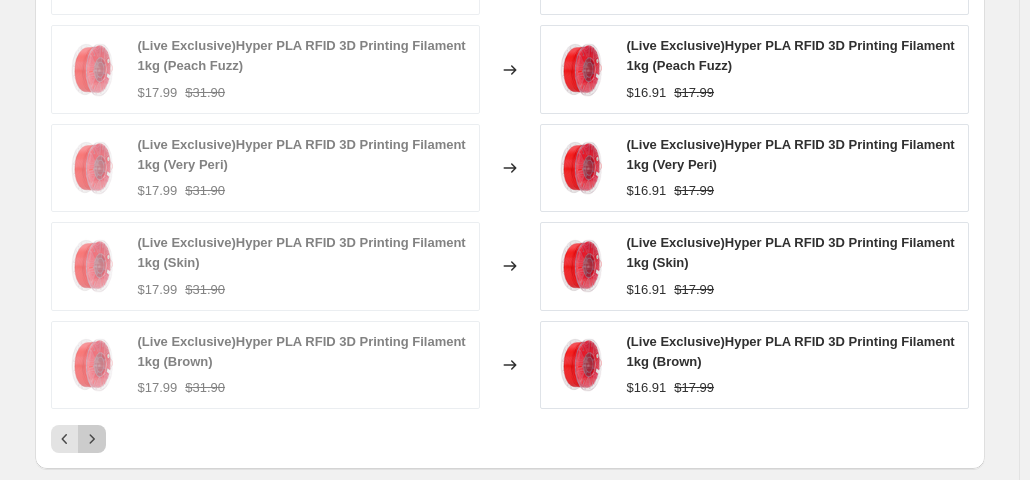 click 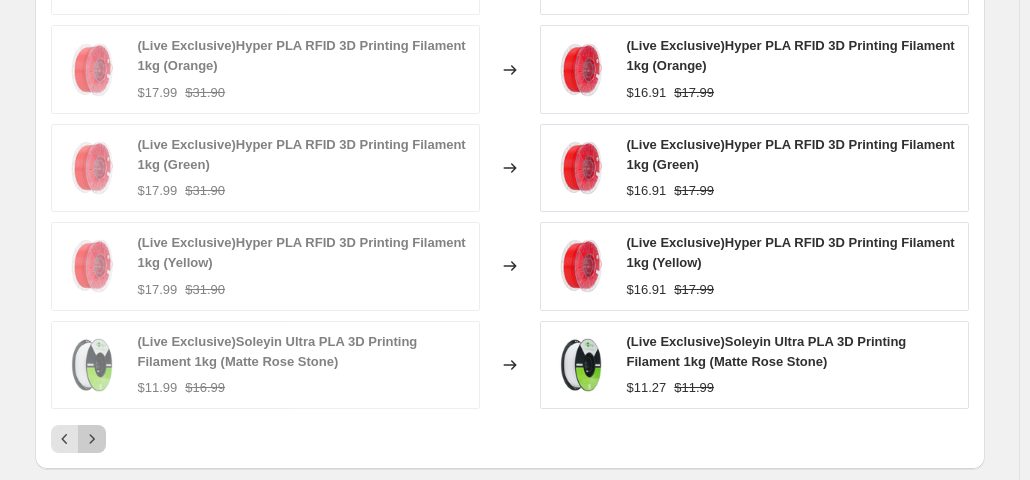 click 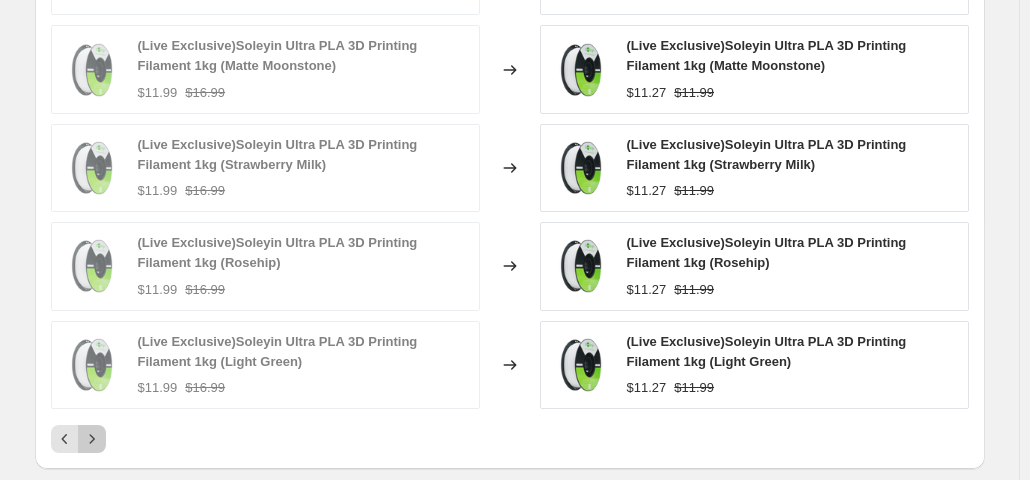 click 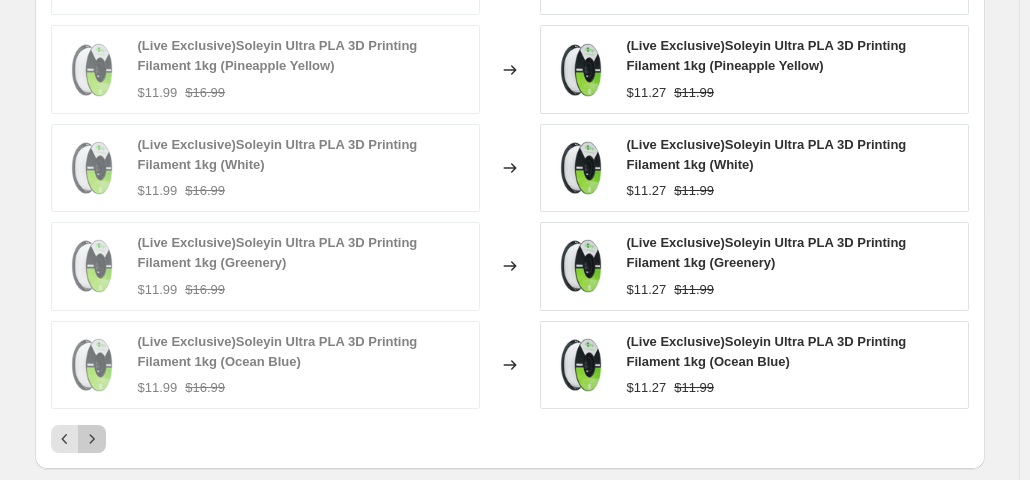 click 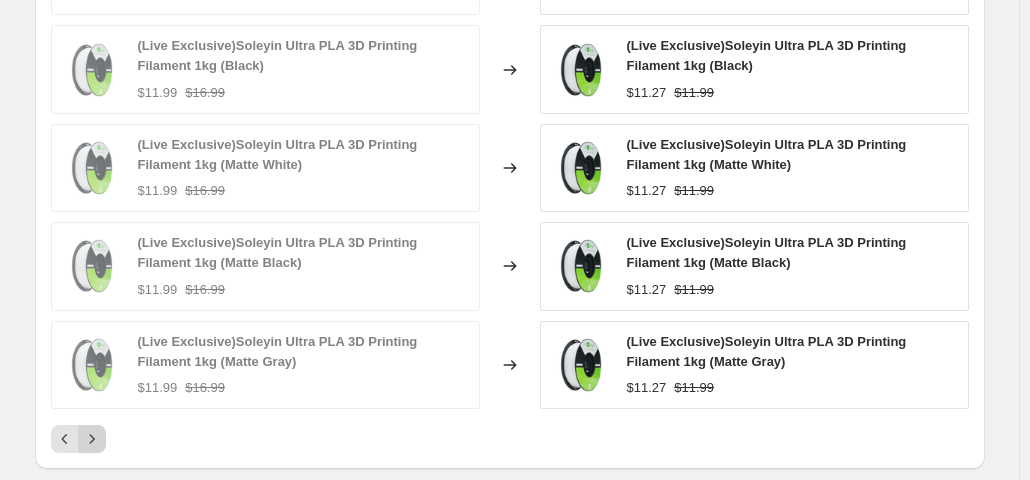 click 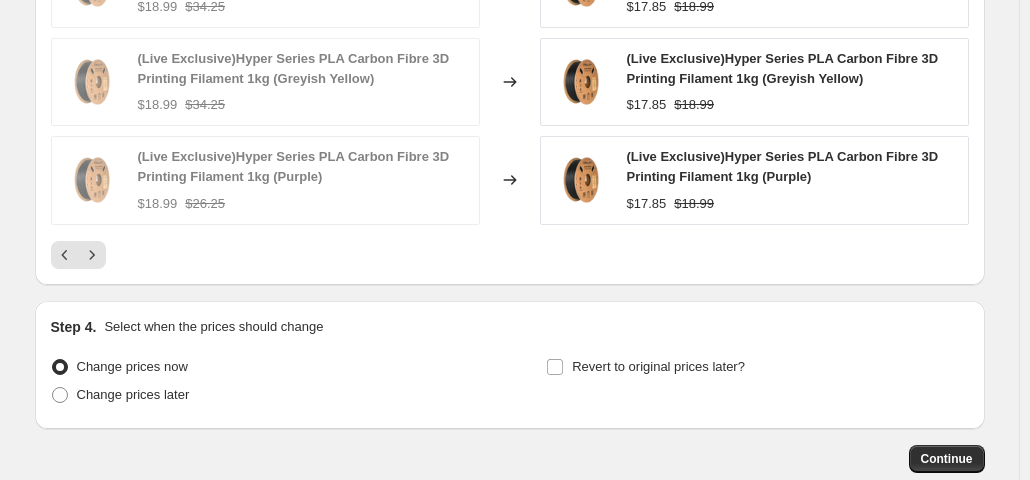 scroll, scrollTop: 1771, scrollLeft: 0, axis: vertical 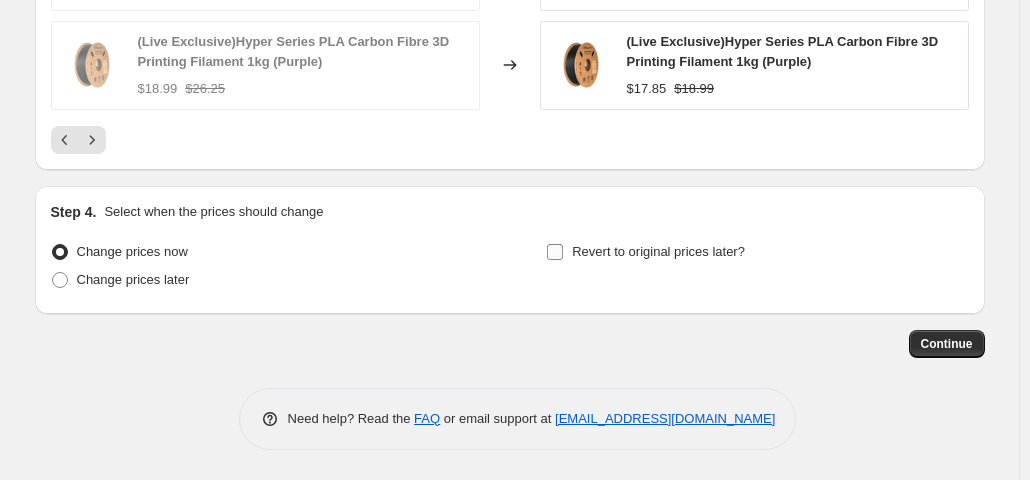click on "Revert to original prices later?" at bounding box center [658, 252] 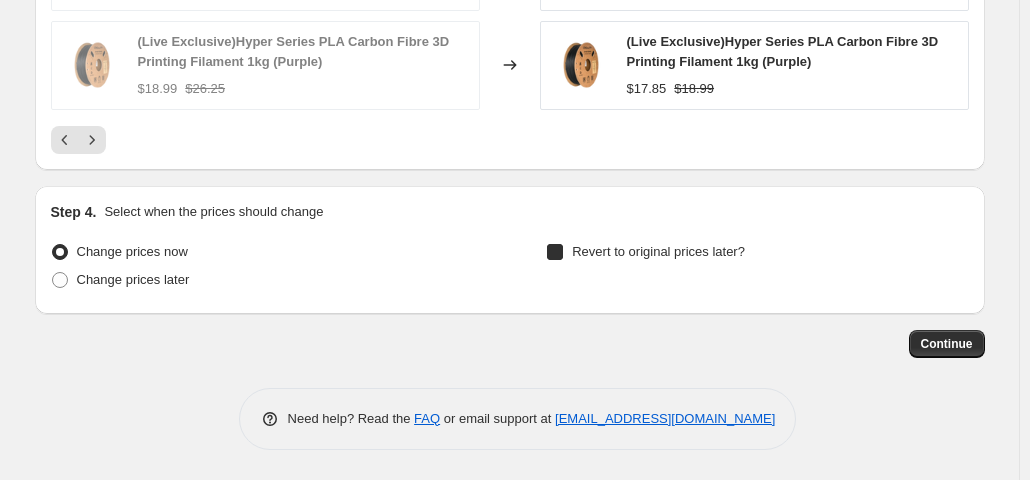 checkbox on "true" 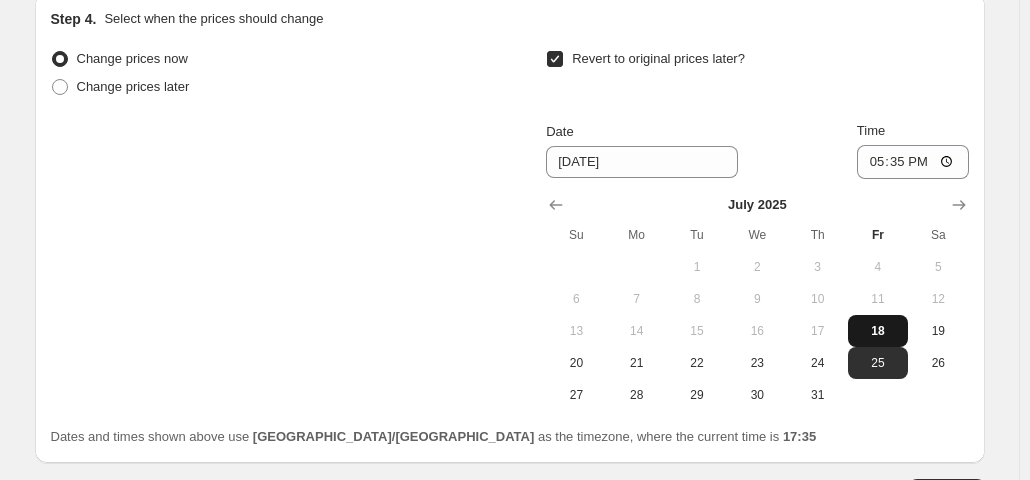scroll, scrollTop: 1971, scrollLeft: 0, axis: vertical 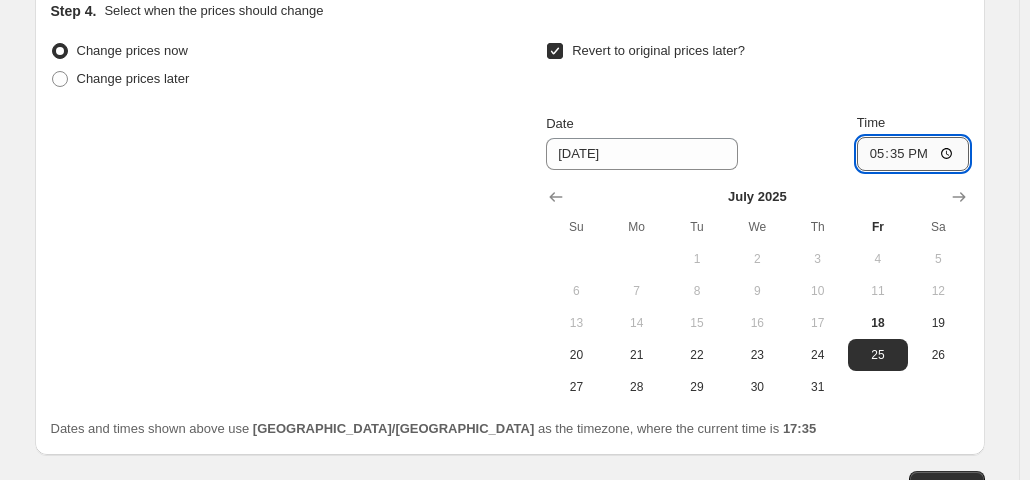 click on "17:35" at bounding box center [913, 154] 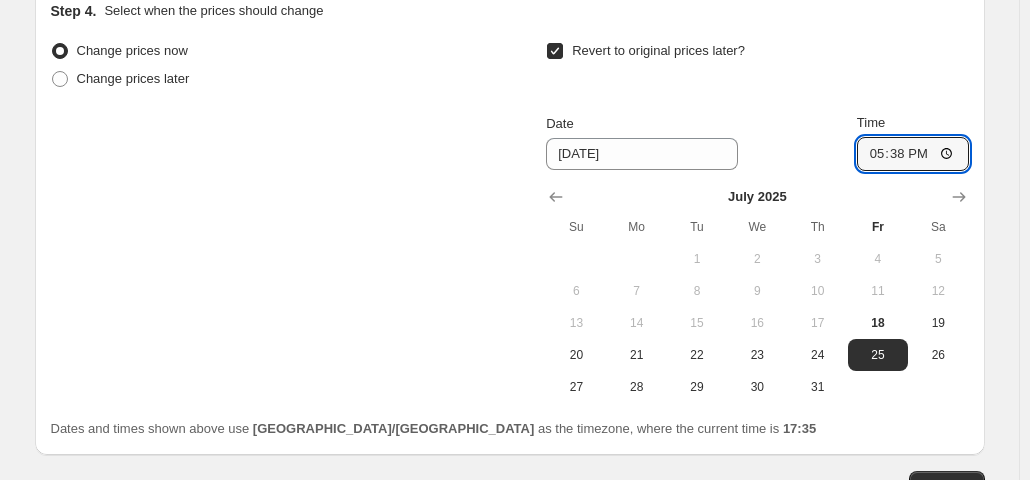 type on "17:38" 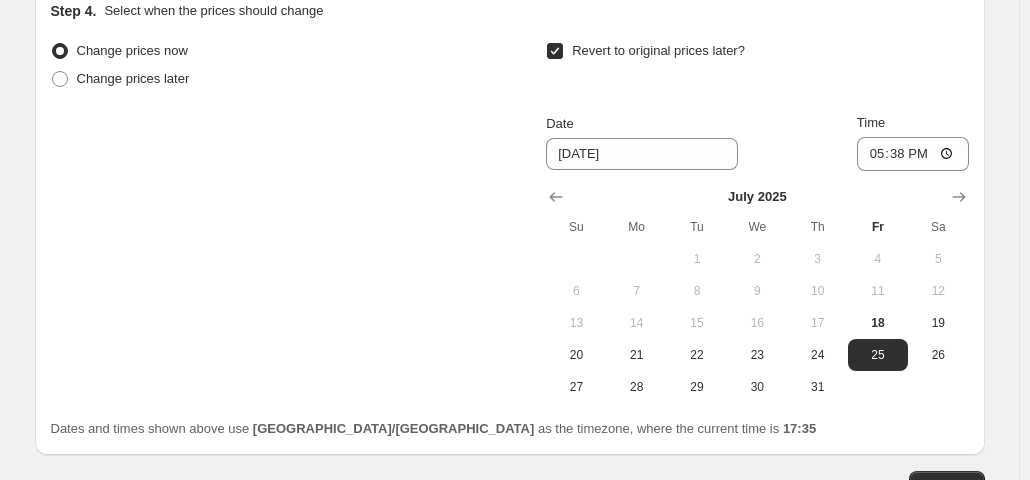 scroll, scrollTop: 2071, scrollLeft: 0, axis: vertical 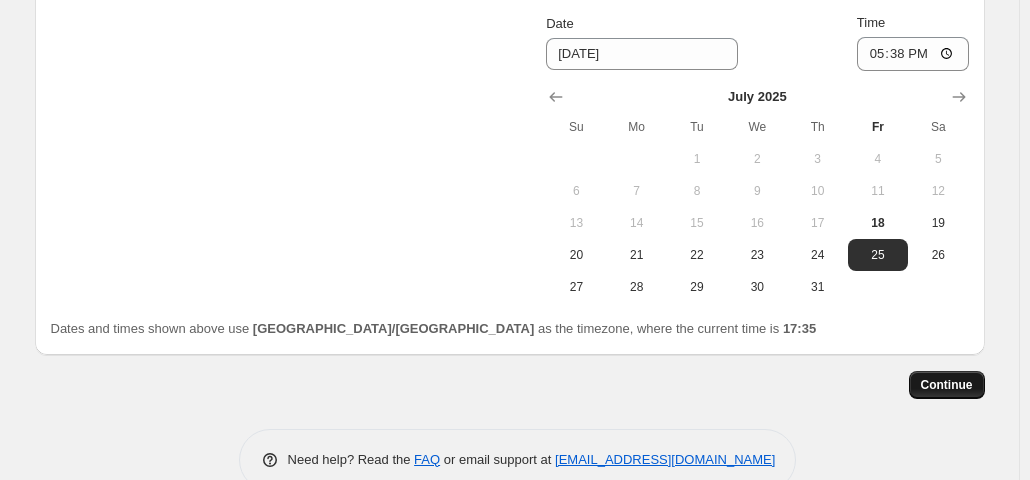 click on "Continue" at bounding box center (947, 385) 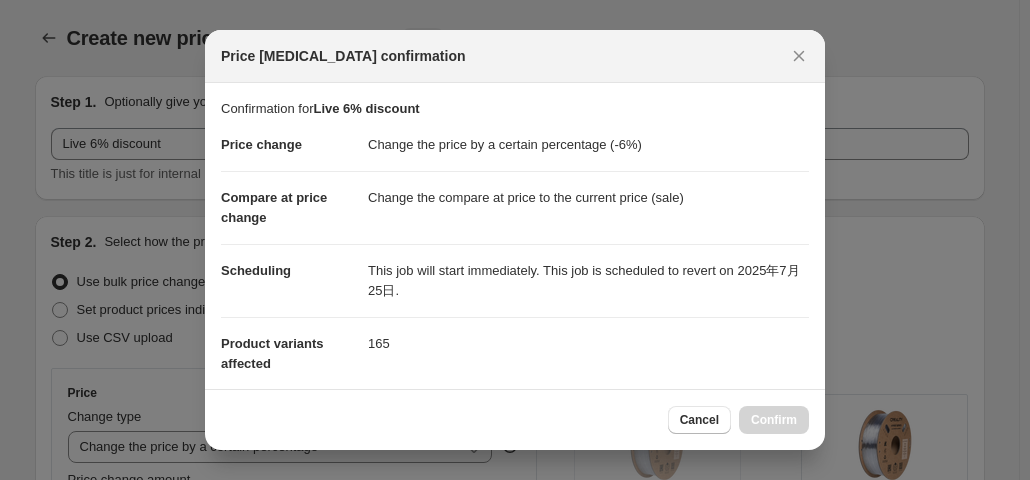 scroll, scrollTop: 0, scrollLeft: 0, axis: both 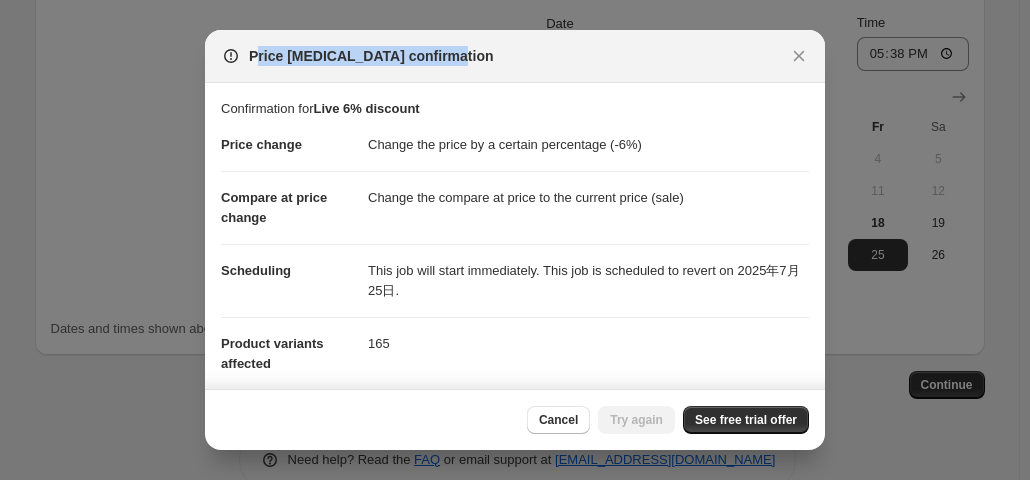 drag, startPoint x: 254, startPoint y: 58, endPoint x: 465, endPoint y: 50, distance: 211.15161 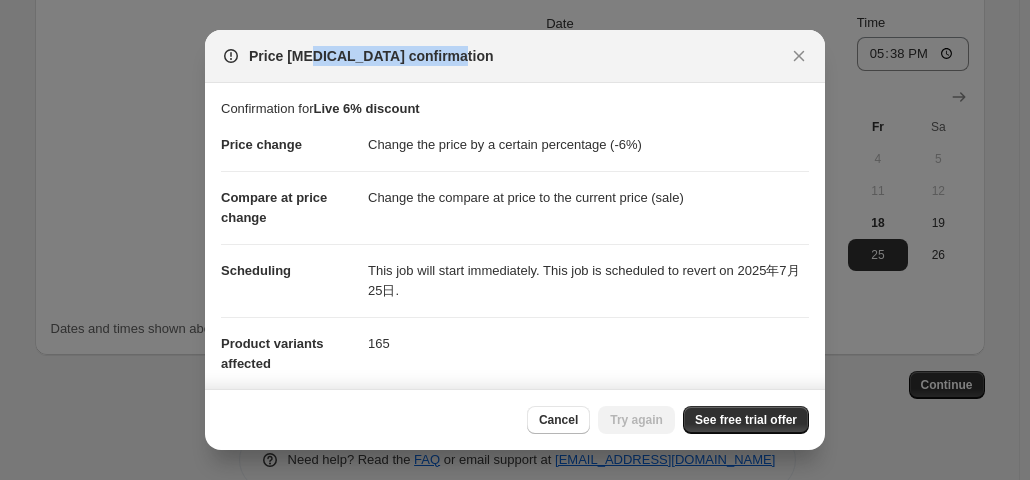 drag, startPoint x: 447, startPoint y: 52, endPoint x: 311, endPoint y: 65, distance: 136.6199 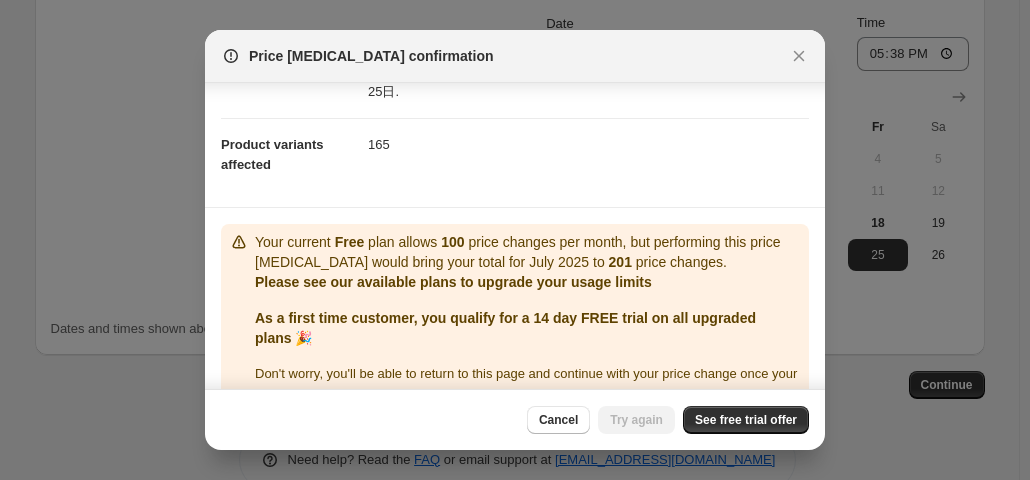 scroll, scrollTop: 238, scrollLeft: 0, axis: vertical 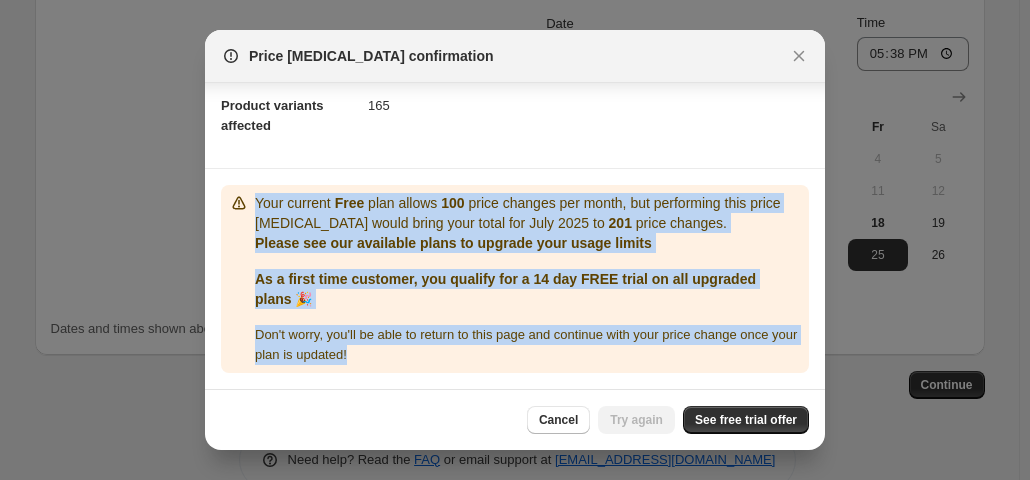 drag, startPoint x: 224, startPoint y: 199, endPoint x: 473, endPoint y: 360, distance: 296.51645 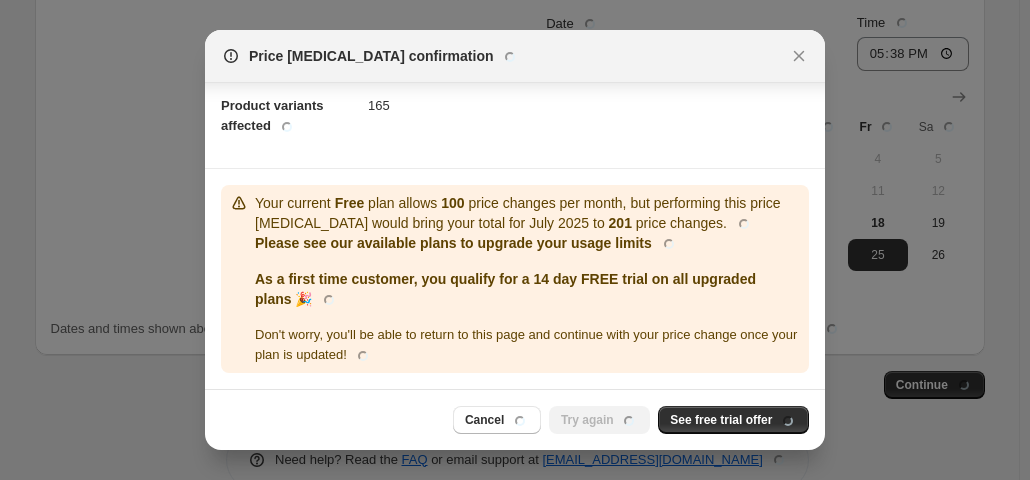 scroll, scrollTop: 2111, scrollLeft: 0, axis: vertical 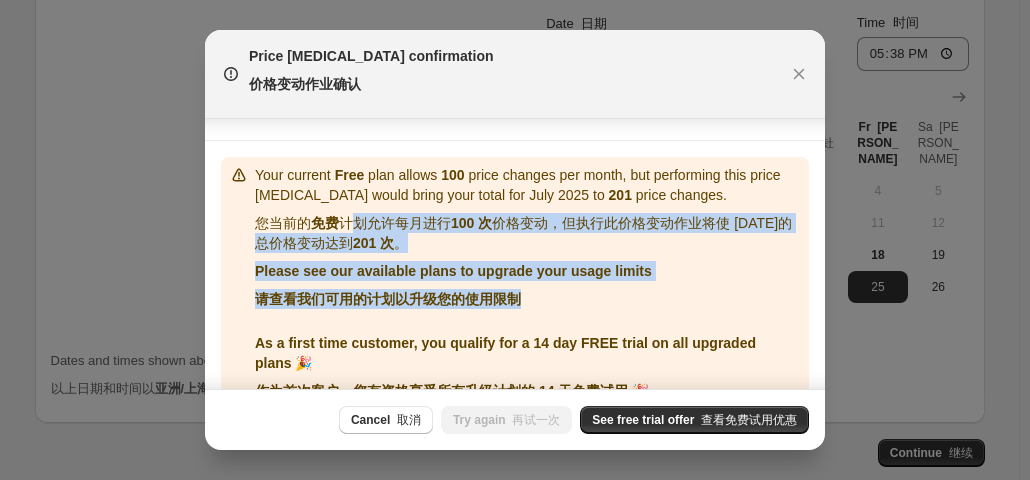 drag, startPoint x: 356, startPoint y: 219, endPoint x: 599, endPoint y: 296, distance: 254.90782 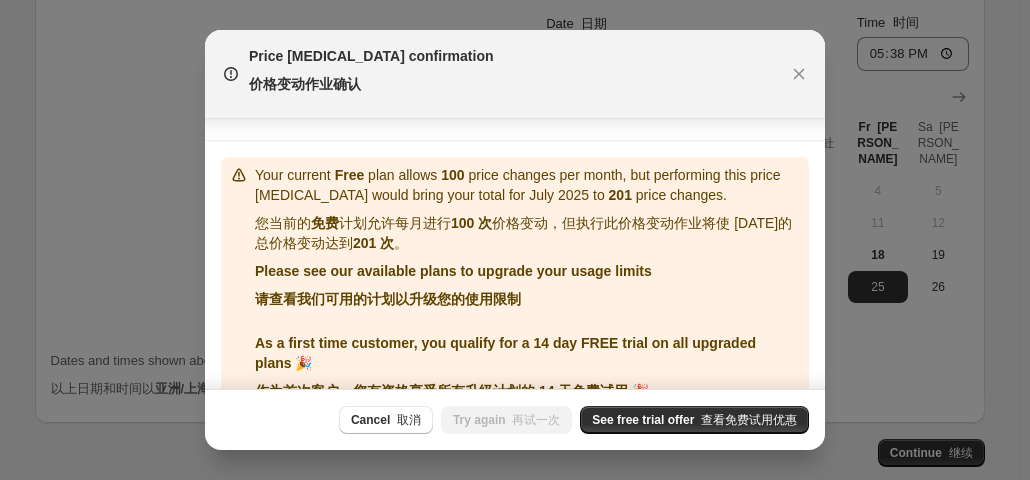 click on "Please see our available plans to upgrade your usage limits 请查看我们可用的计划以升级您的使用限制" at bounding box center (528, 289) 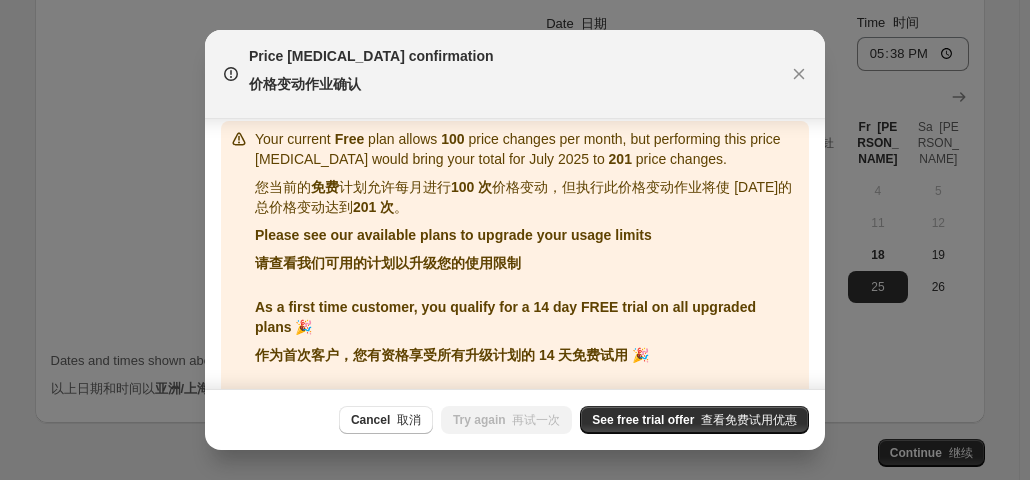scroll, scrollTop: 474, scrollLeft: 0, axis: vertical 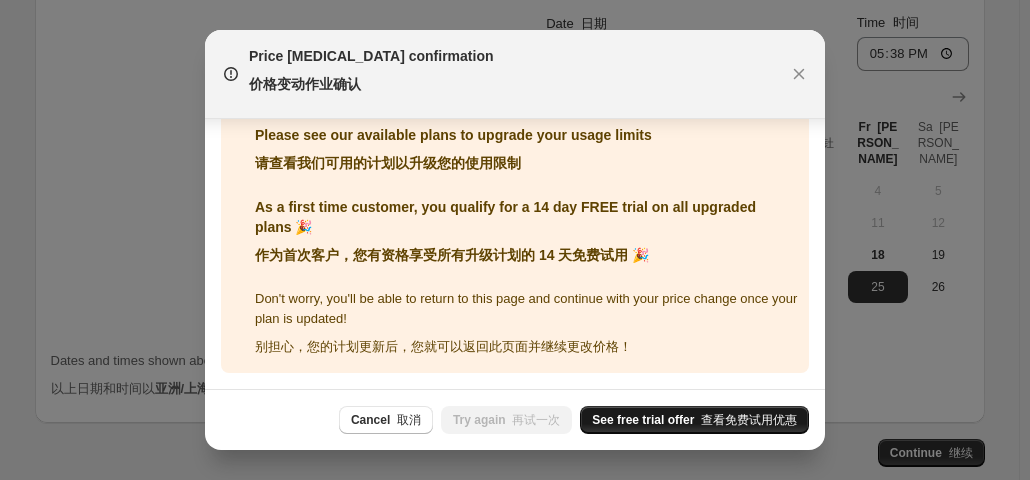click on "查看免费试用优惠" at bounding box center [749, 420] 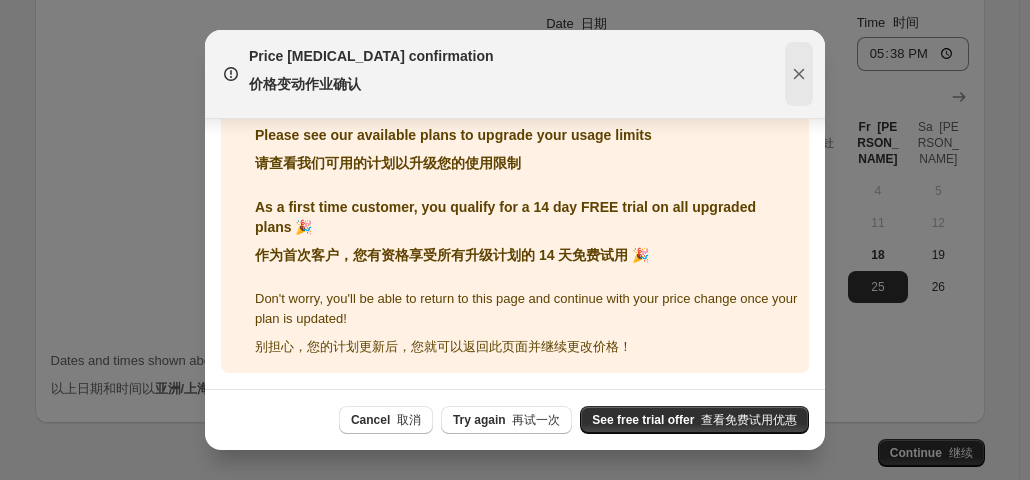 click 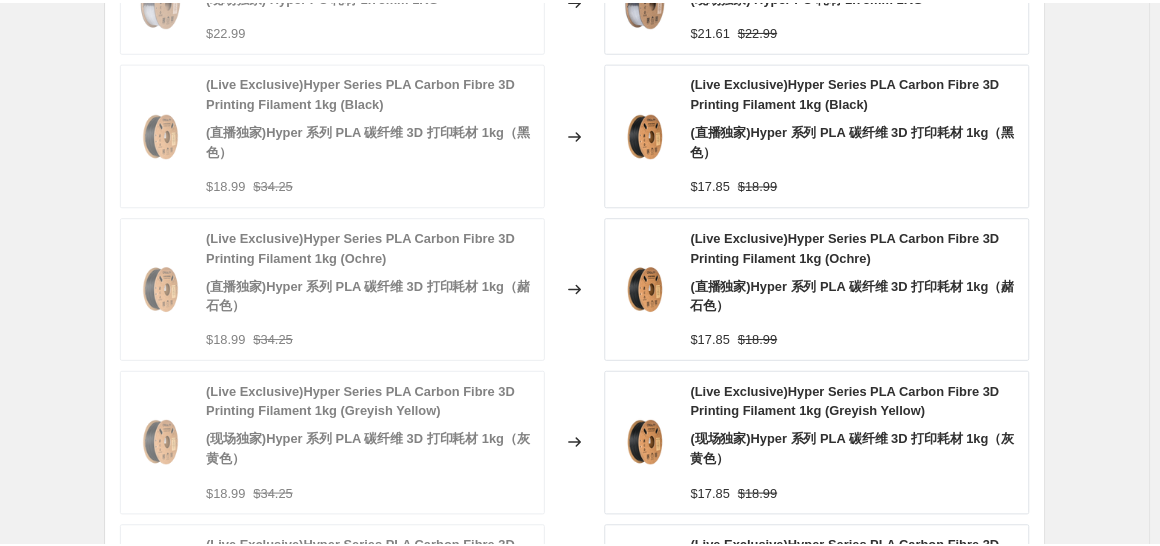 scroll, scrollTop: 1813, scrollLeft: 0, axis: vertical 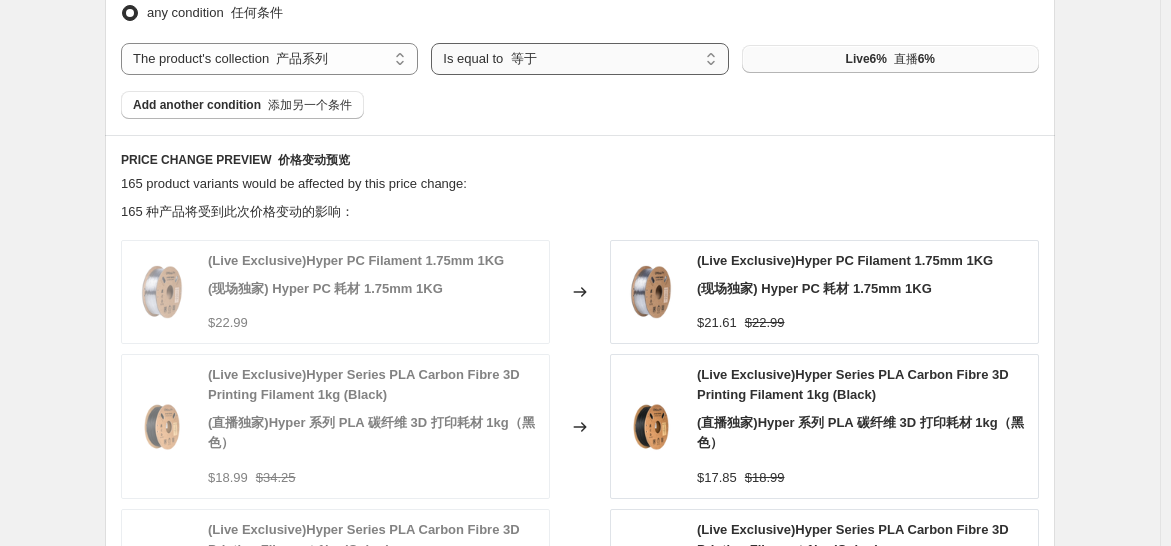 click on "Is equal to Is not equal to" at bounding box center [579, 59] 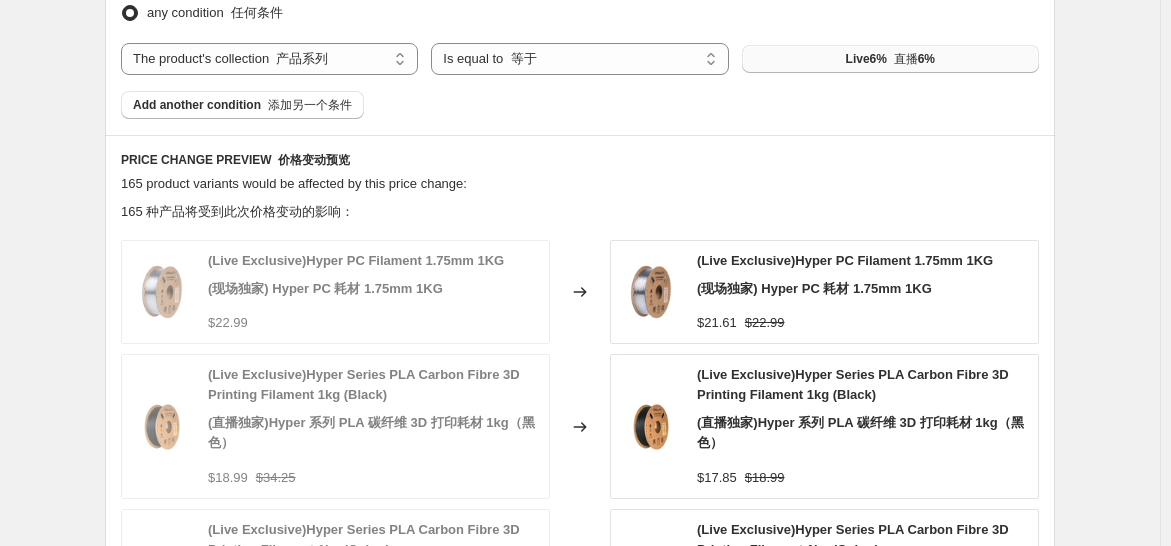 click on "Products must match:    产品必须匹配： all conditions    所有条件 any condition    任何条件 The product The product's collection The product's tag The product's vendor The product's type The product's status The variant's title Inventory quantity The product's collection    产品系列 Is equal to Is not equal to Is equal to    等于 Live6%    直播6% Add another condition    添加另一个条件" at bounding box center (580, 33) 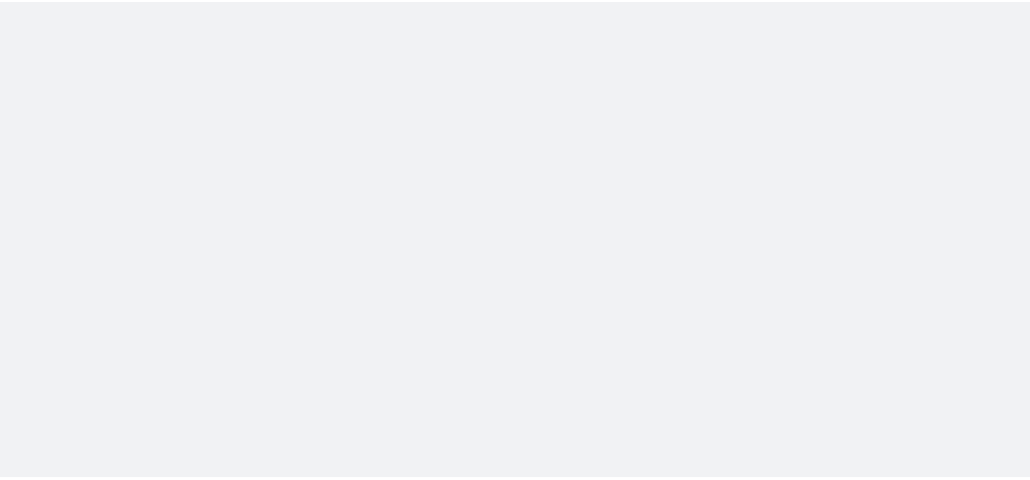 scroll, scrollTop: 0, scrollLeft: 0, axis: both 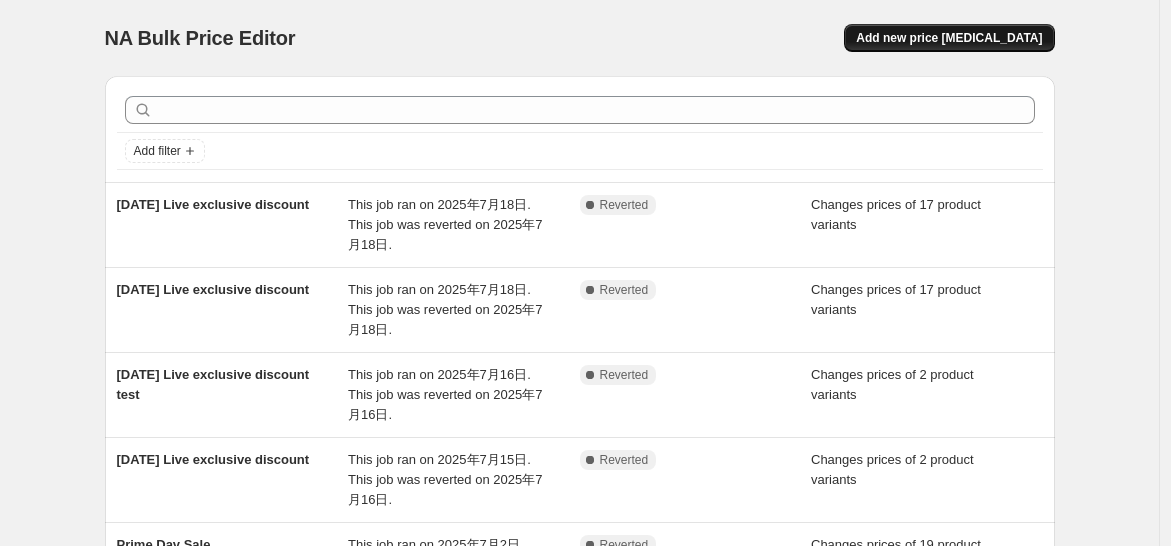 click on "Add new price [MEDICAL_DATA]" at bounding box center (949, 38) 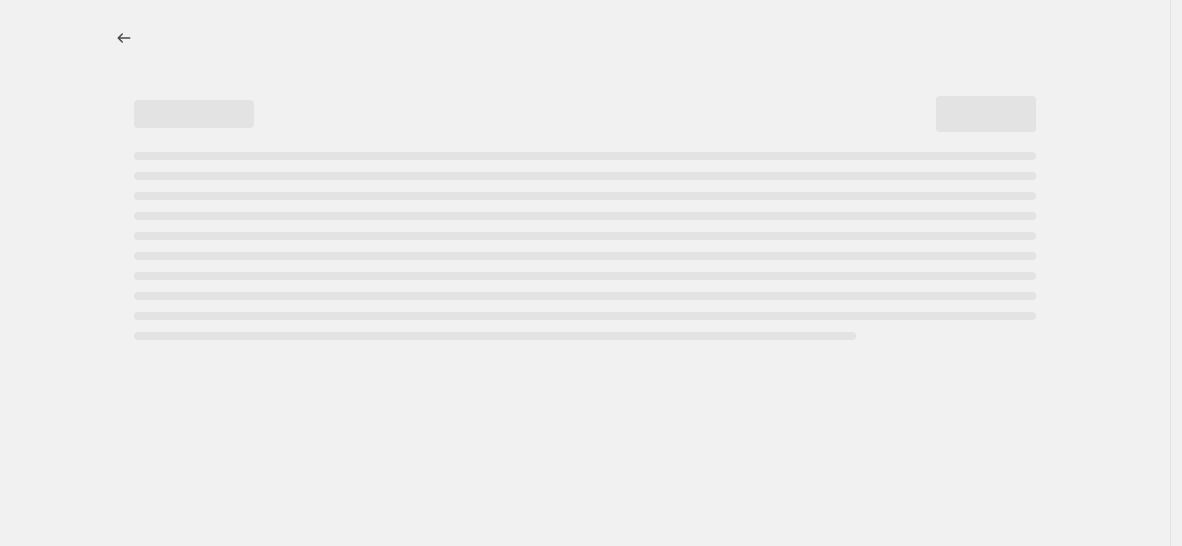 select on "percentage" 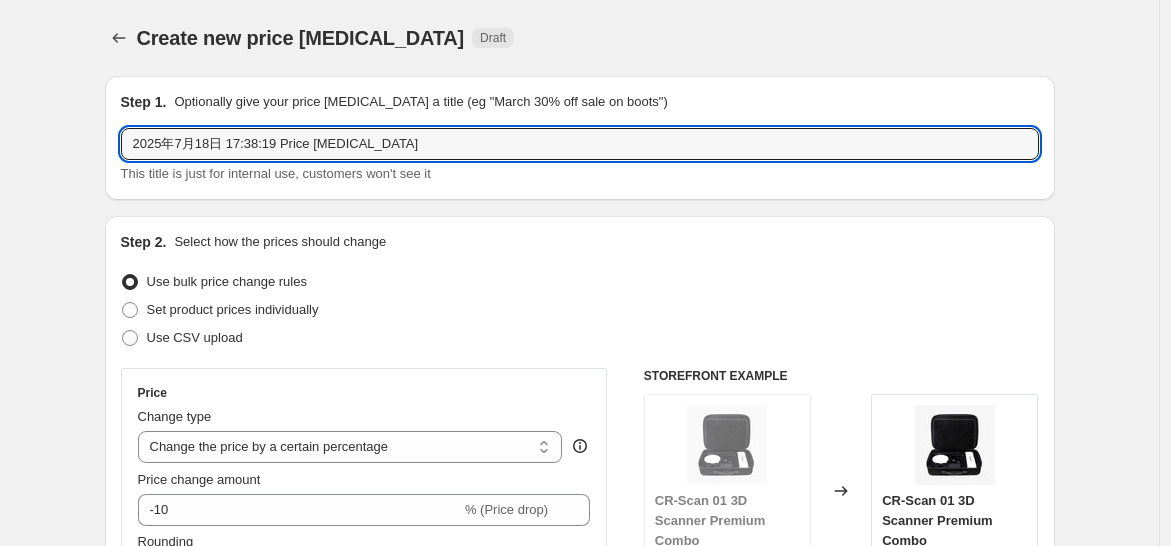 drag, startPoint x: 408, startPoint y: 136, endPoint x: -45, endPoint y: 146, distance: 453.11035 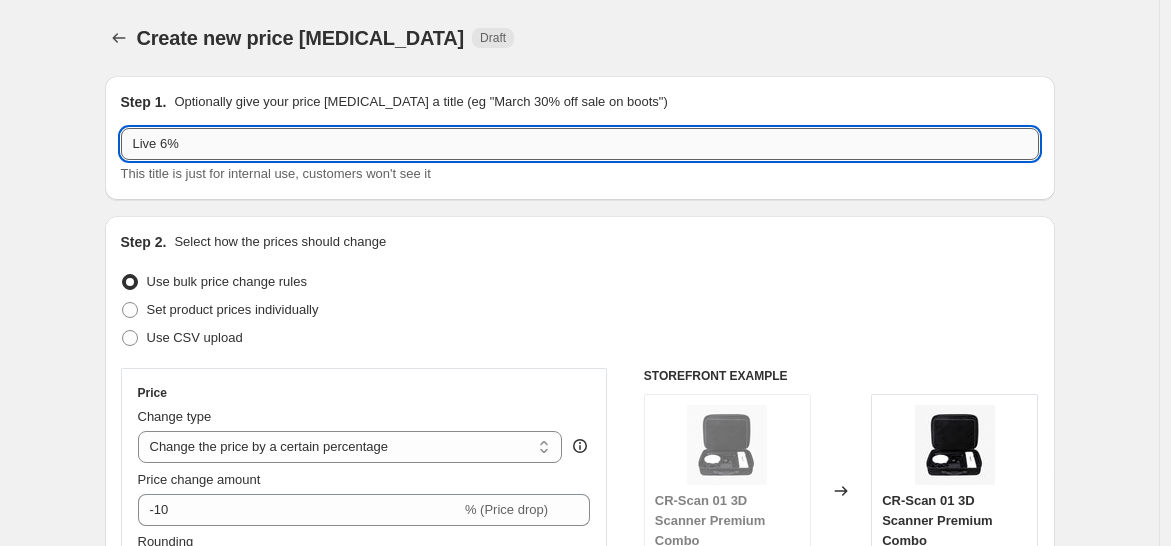 type on "Live 6% discount" 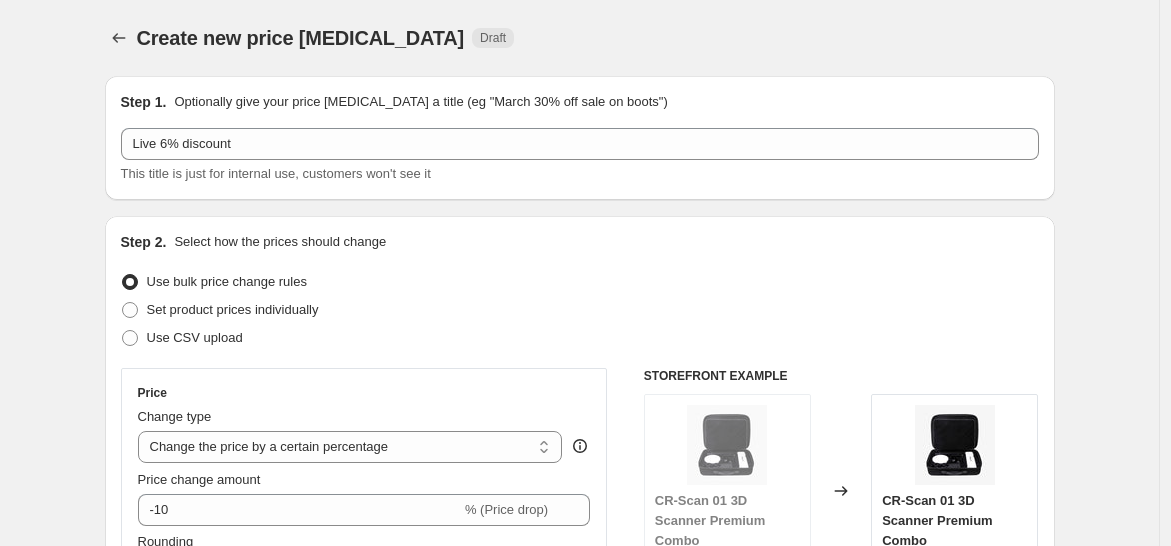 drag, startPoint x: 246, startPoint y: 206, endPoint x: 255, endPoint y: 196, distance: 13.453624 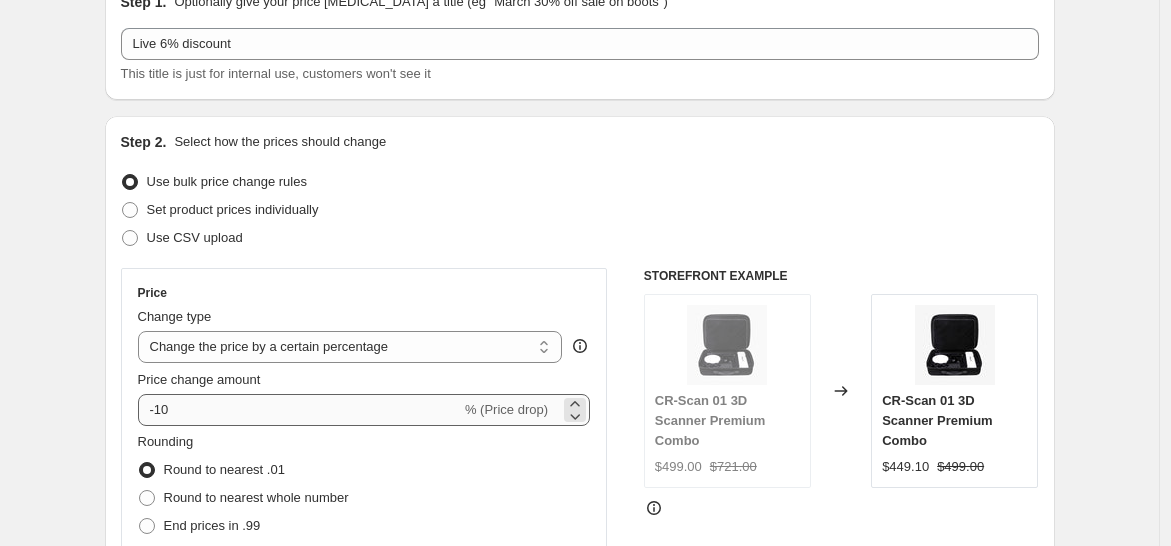 scroll, scrollTop: 111, scrollLeft: 0, axis: vertical 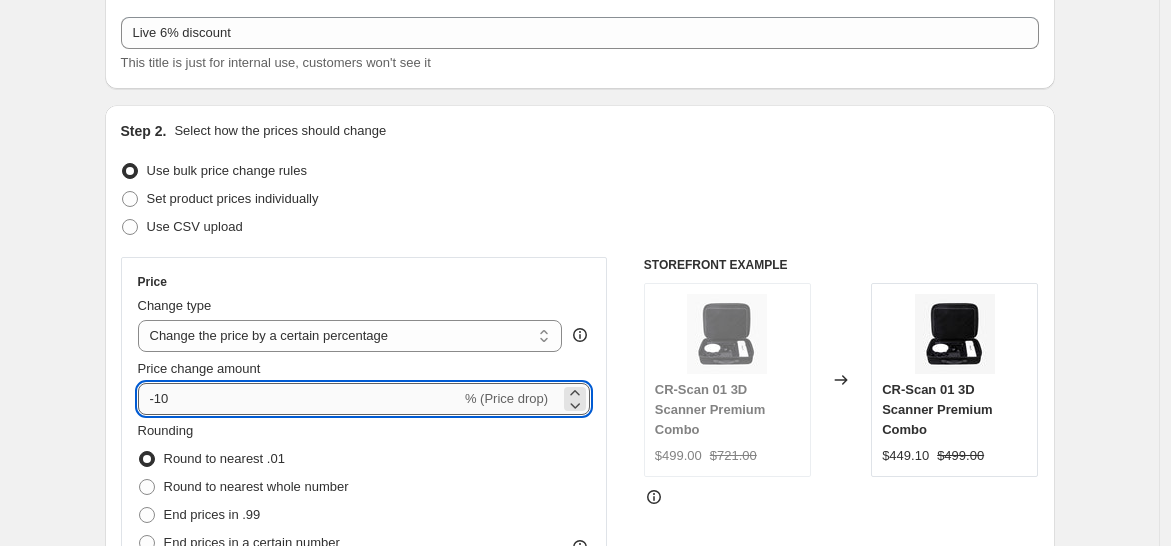 drag, startPoint x: 161, startPoint y: 400, endPoint x: 204, endPoint y: 387, distance: 44.922153 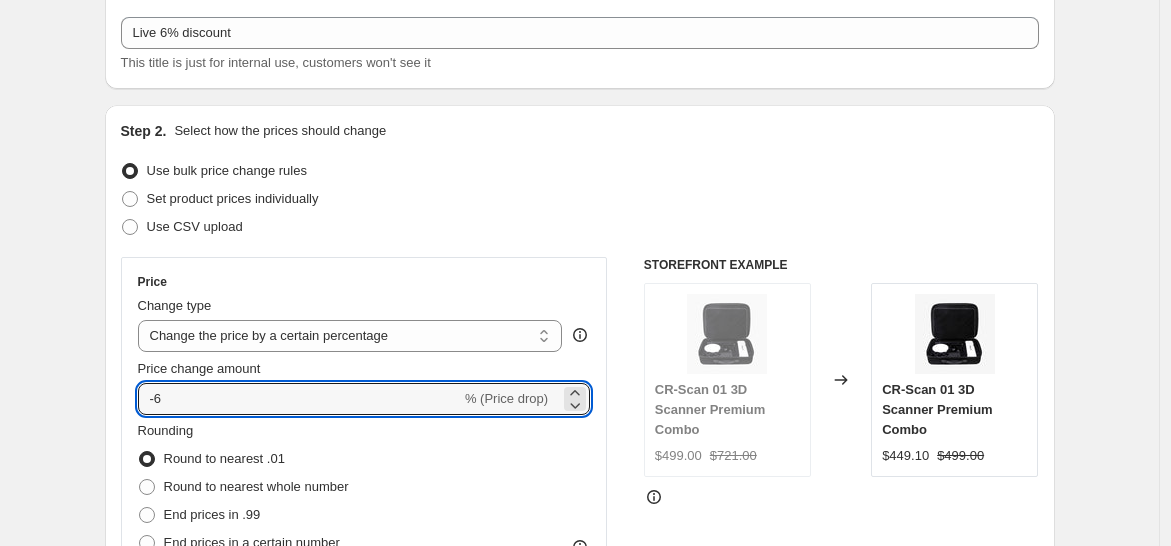 type on "-6" 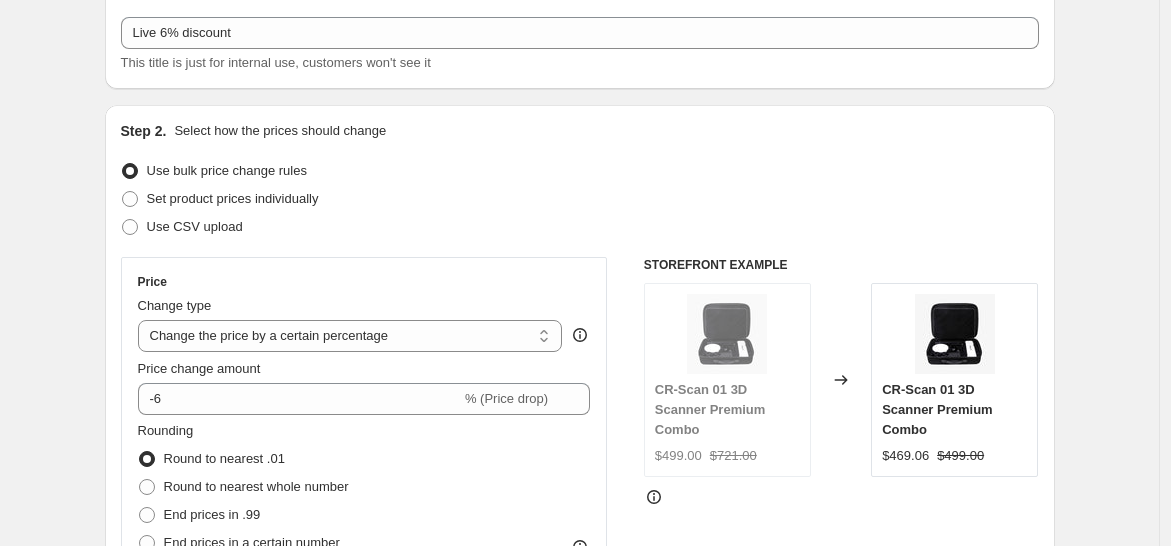 click on "Create new price [MEDICAL_DATA]. This page is ready Create new price [MEDICAL_DATA] Draft Step 1. Optionally give your price [MEDICAL_DATA] a title (eg "March 30% off sale on boots") Live 6% discount This title is just for internal use, customers won't see it Step 2. Select how the prices should change Use bulk price change rules Set product prices individually Use CSV upload Price Change type Change the price to a certain amount Change the price by a certain amount Change the price by a certain percentage Change the price to the current compare at price (price before sale) Change the price by a certain amount relative to the compare at price Change the price by a certain percentage relative to the compare at price Don't change the price Change the price by a certain percentage relative to the cost per item Change price to certain cost margin Change the price by a certain percentage Price change amount -6 % (Price drop) Rounding Round to nearest .01 Round to nearest whole number End prices in .99 Compare at price $499.00" at bounding box center (580, 888) 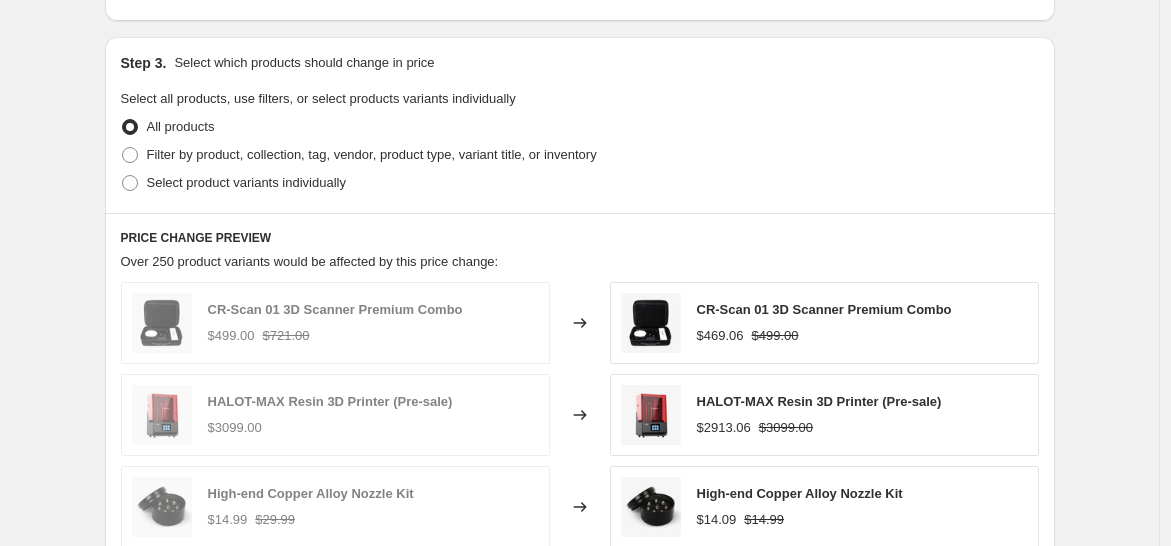 scroll, scrollTop: 888, scrollLeft: 0, axis: vertical 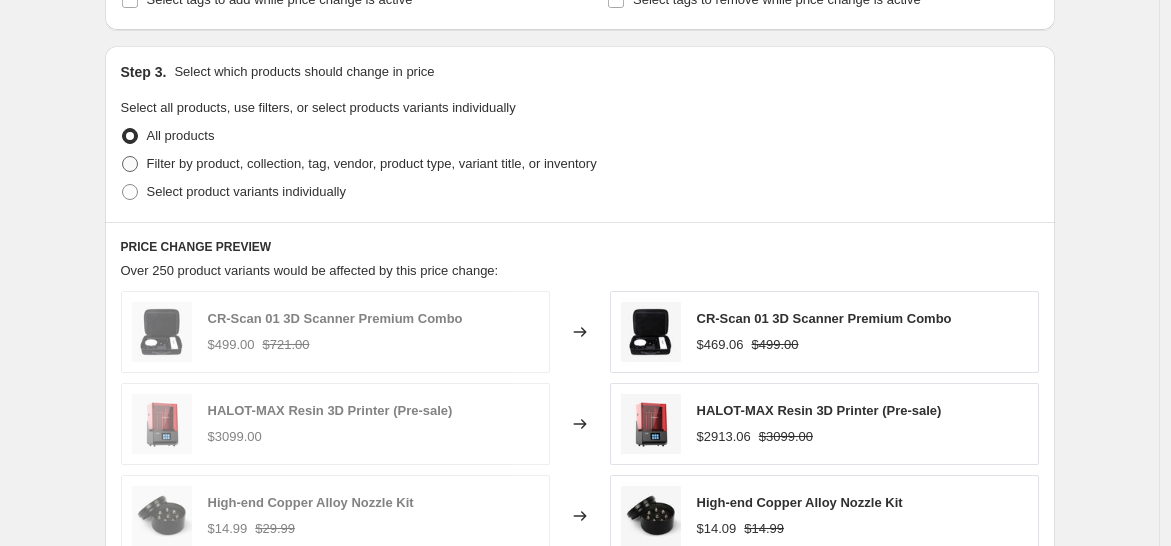 click on "Filter by product, collection, tag, vendor, product type, variant title, or inventory" at bounding box center (372, 163) 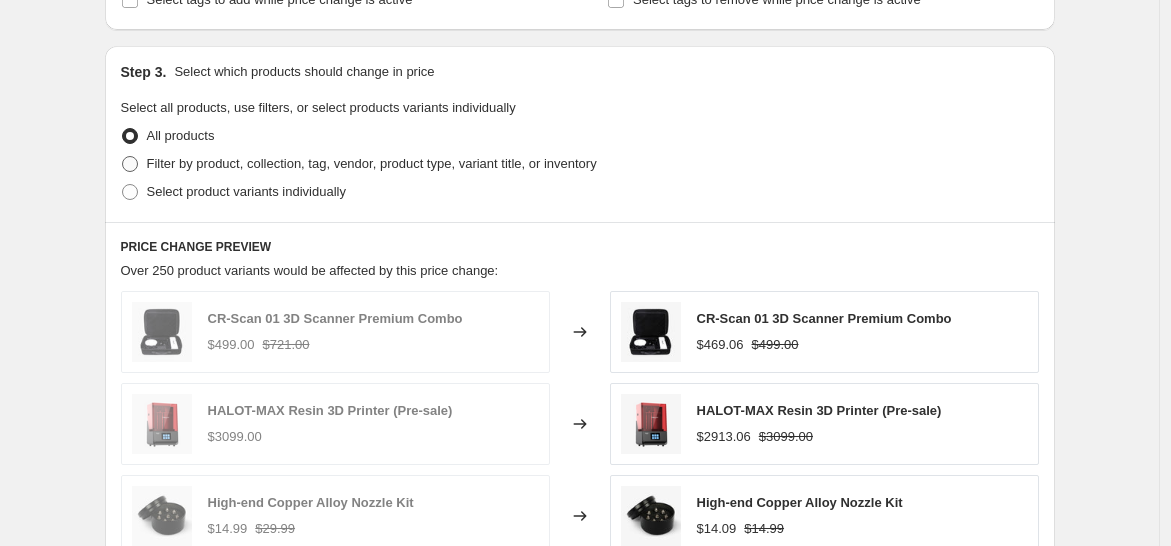radio on "true" 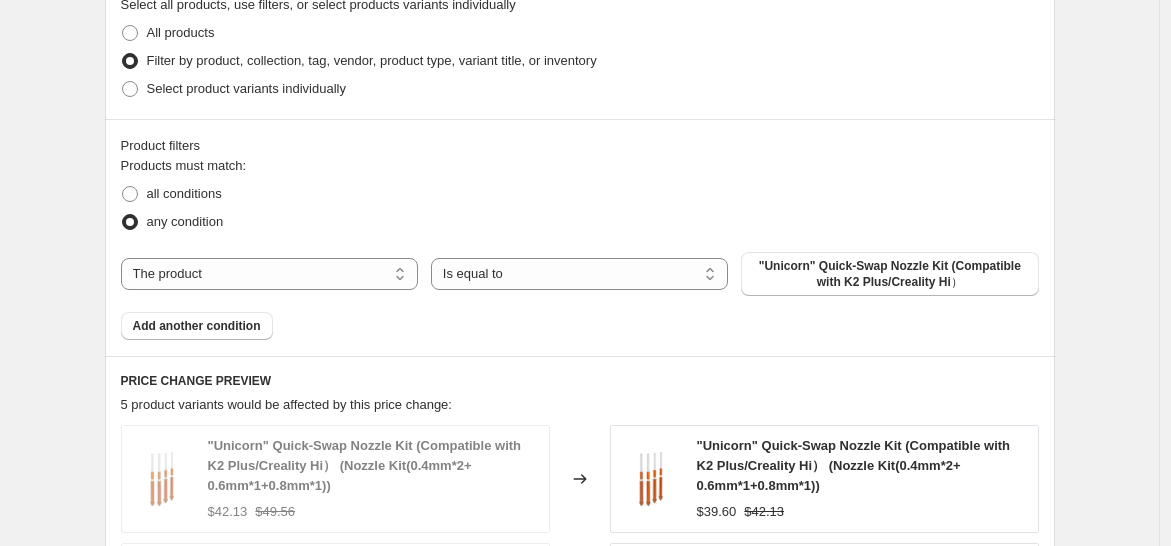 scroll, scrollTop: 1000, scrollLeft: 0, axis: vertical 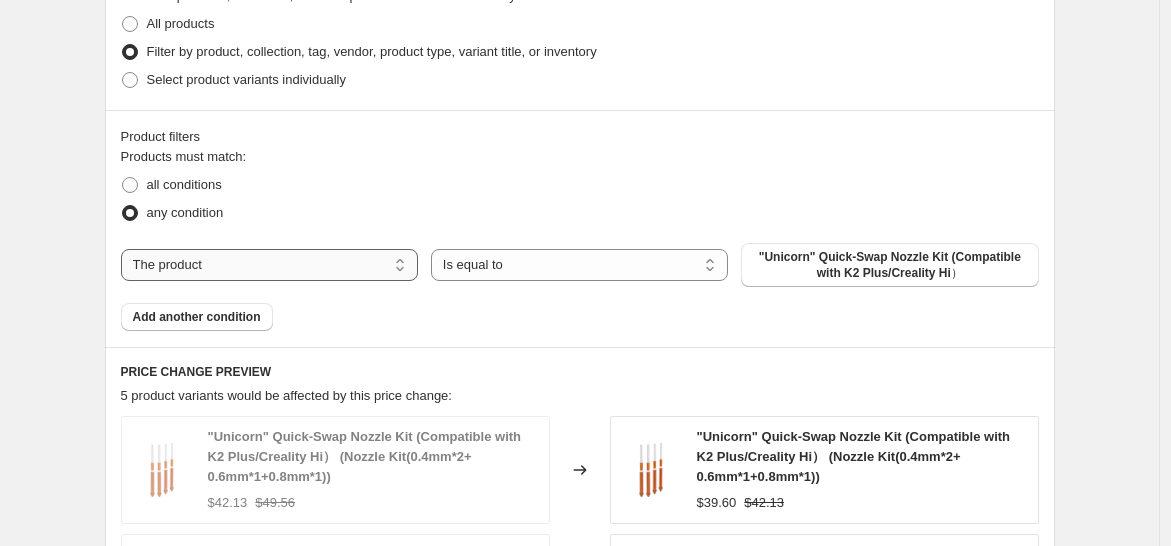 click on "The product The product's collection The product's tag The product's vendor The product's type The product's status The variant's title Inventory quantity" at bounding box center (269, 265) 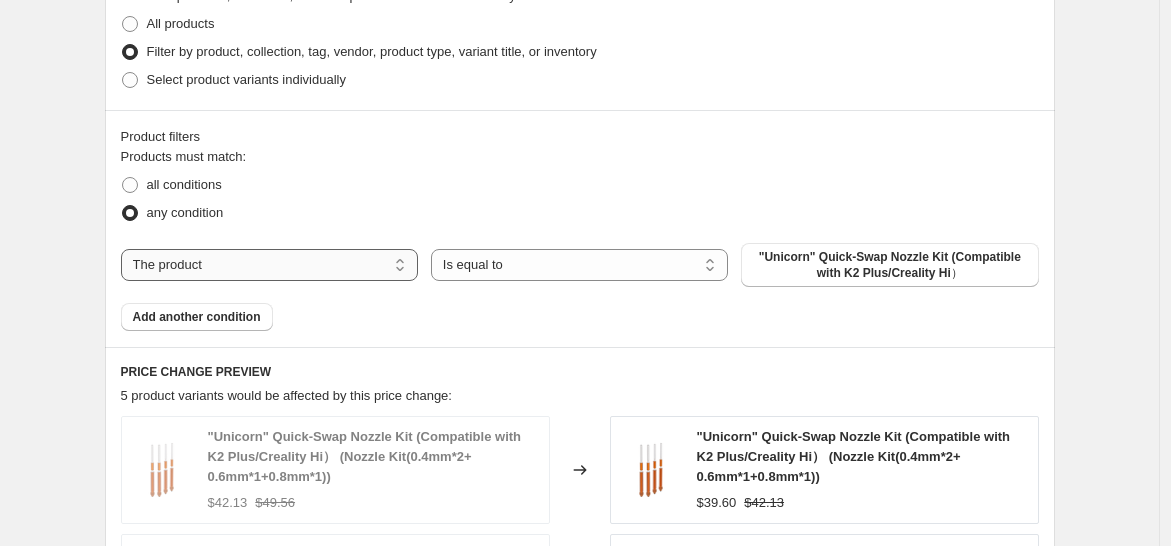 select on "collection" 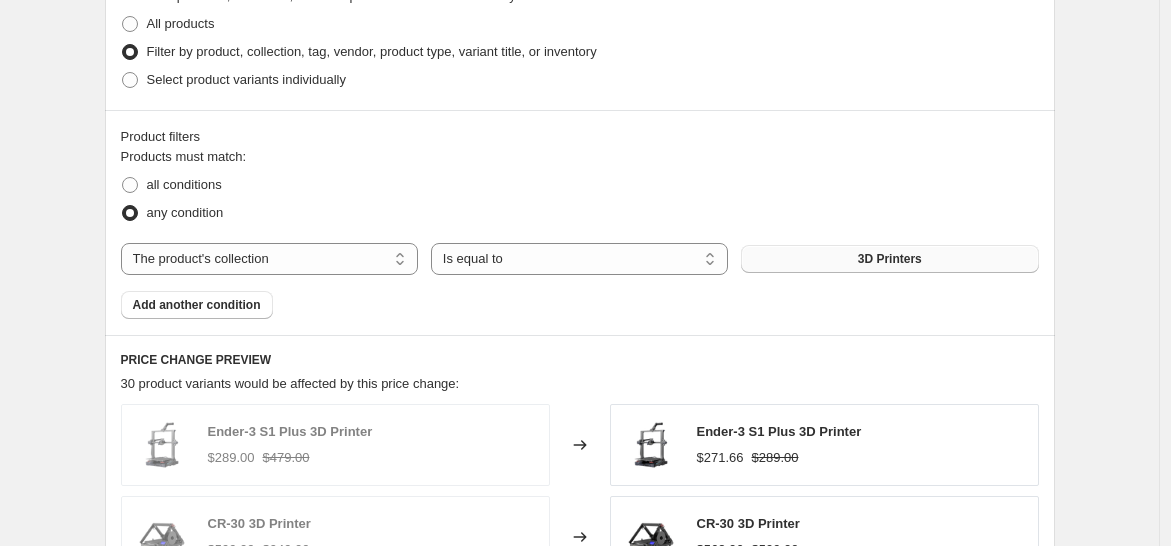 click on "3D Printers" at bounding box center [889, 259] 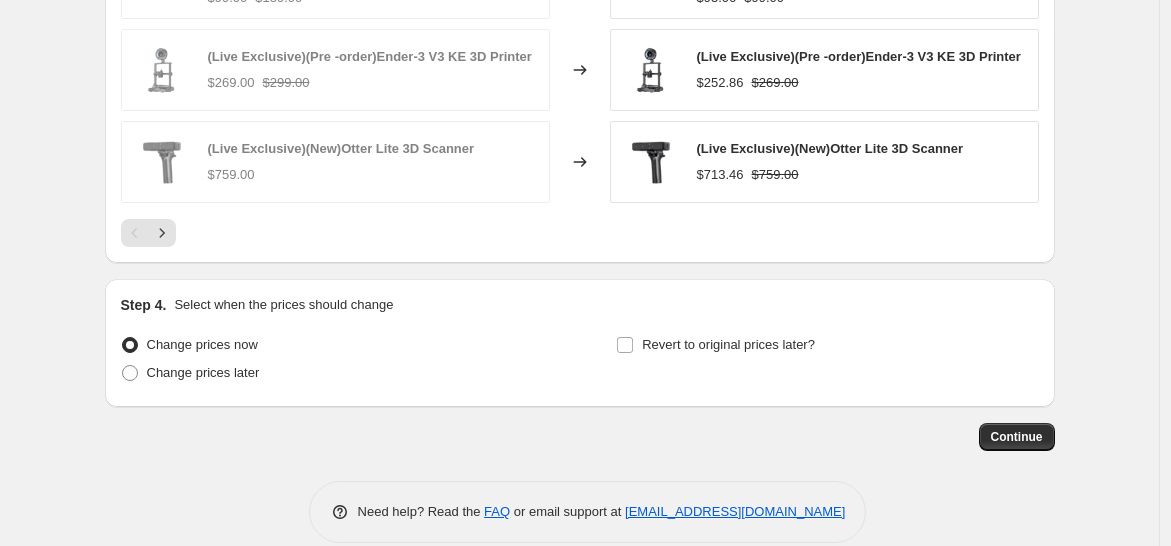 scroll, scrollTop: 1666, scrollLeft: 0, axis: vertical 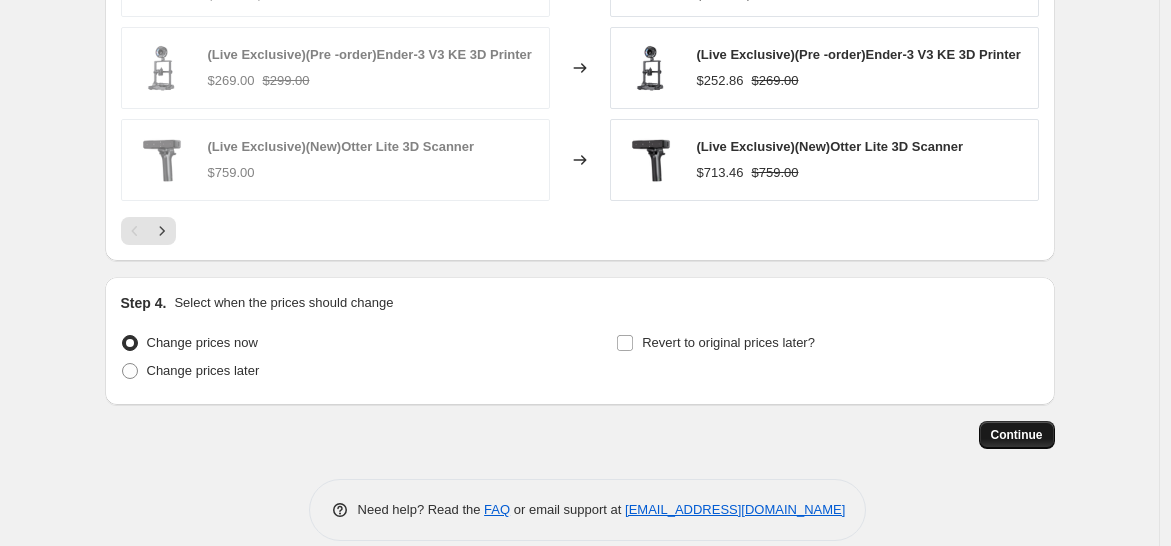 click on "Continue" at bounding box center [1017, 435] 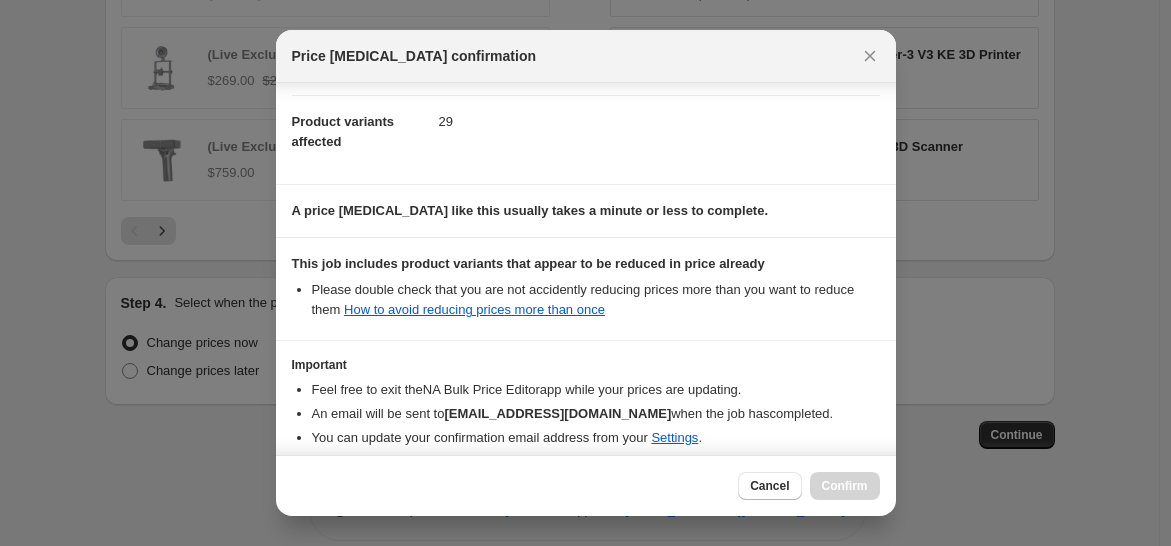 scroll, scrollTop: 292, scrollLeft: 0, axis: vertical 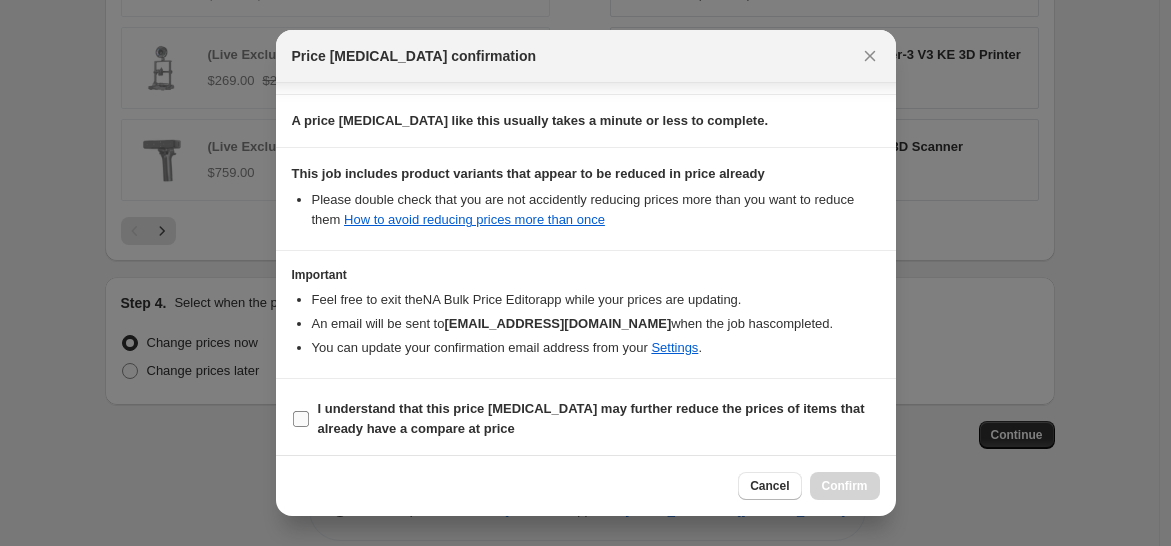 click at bounding box center [301, 419] 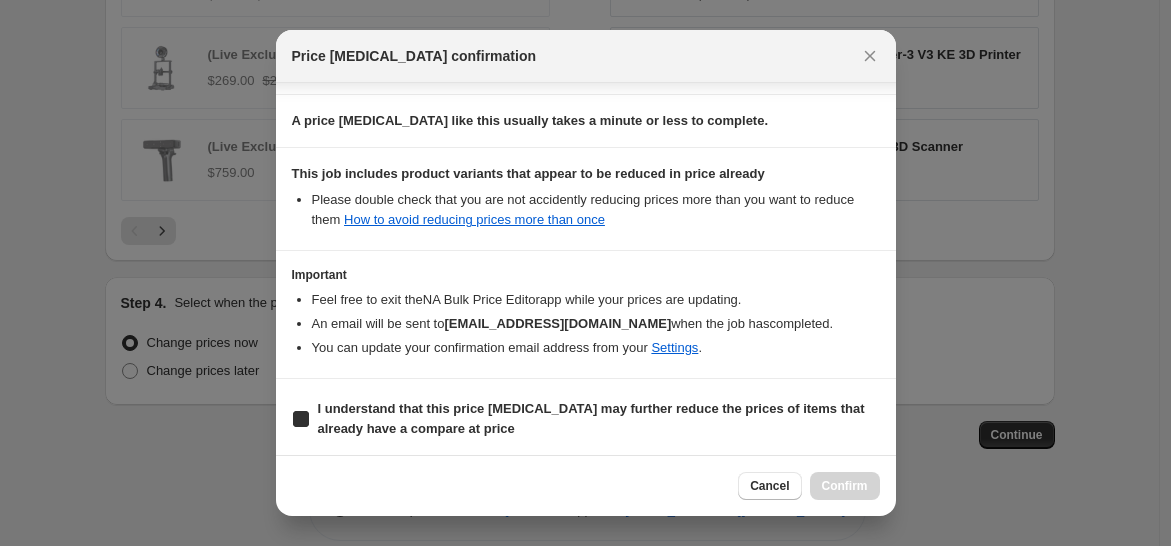 checkbox on "true" 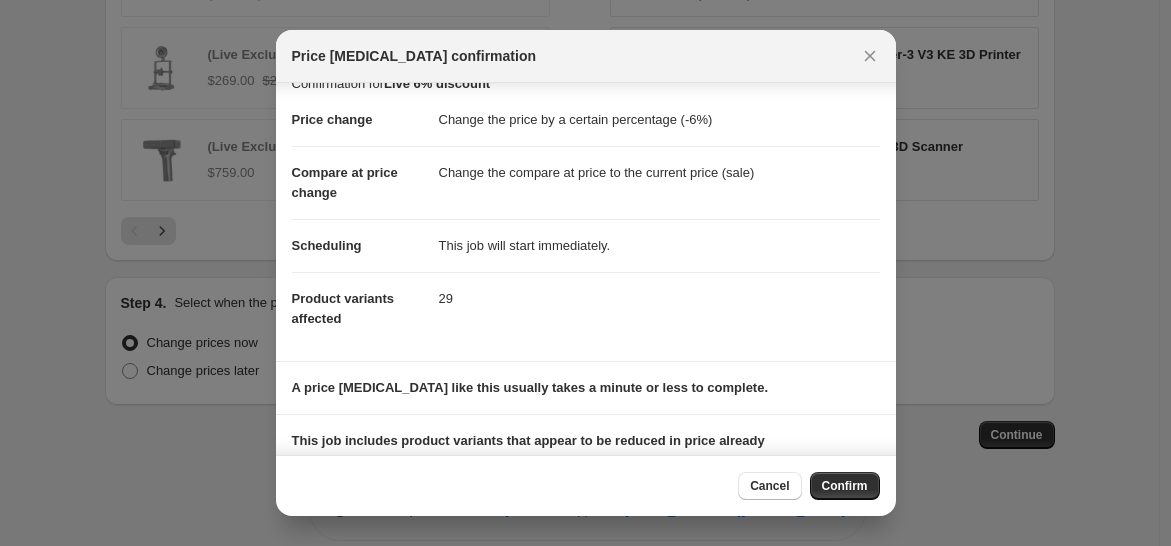 scroll, scrollTop: 0, scrollLeft: 0, axis: both 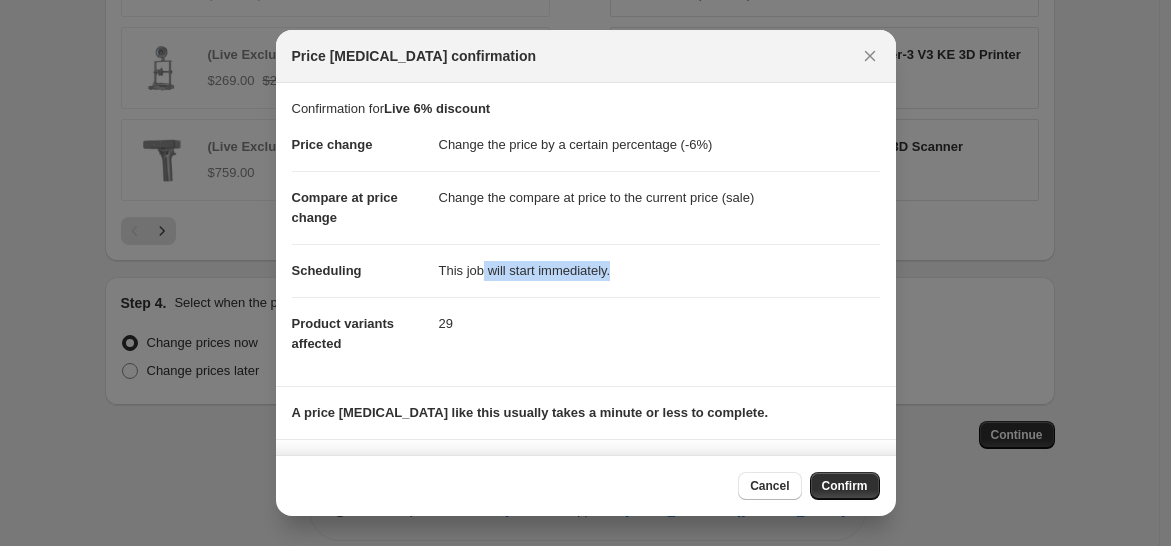 drag, startPoint x: 478, startPoint y: 271, endPoint x: 620, endPoint y: 268, distance: 142.0317 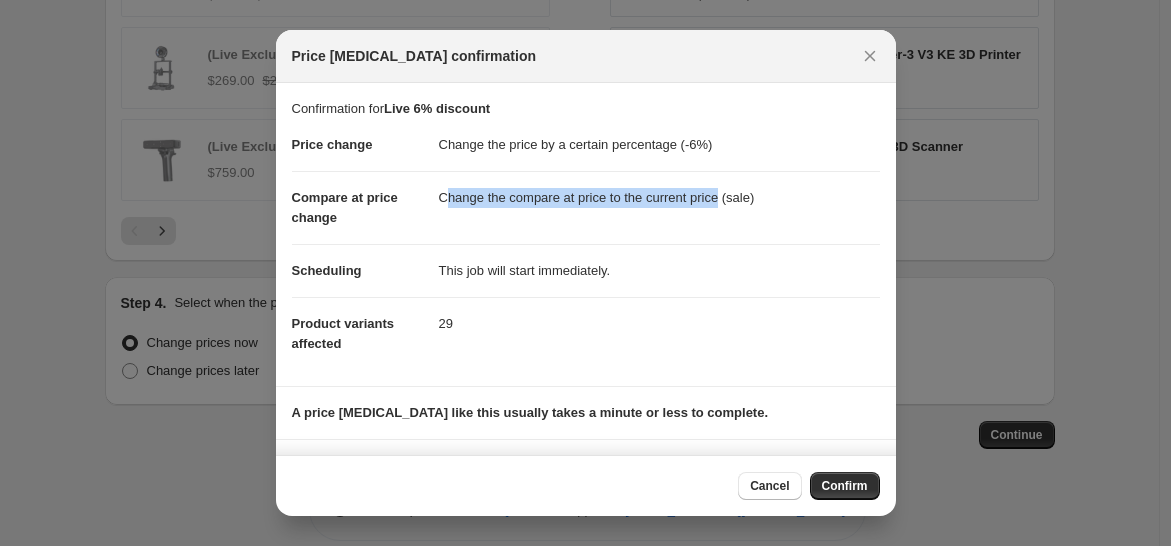 drag, startPoint x: 442, startPoint y: 213, endPoint x: 717, endPoint y: 196, distance: 275.52496 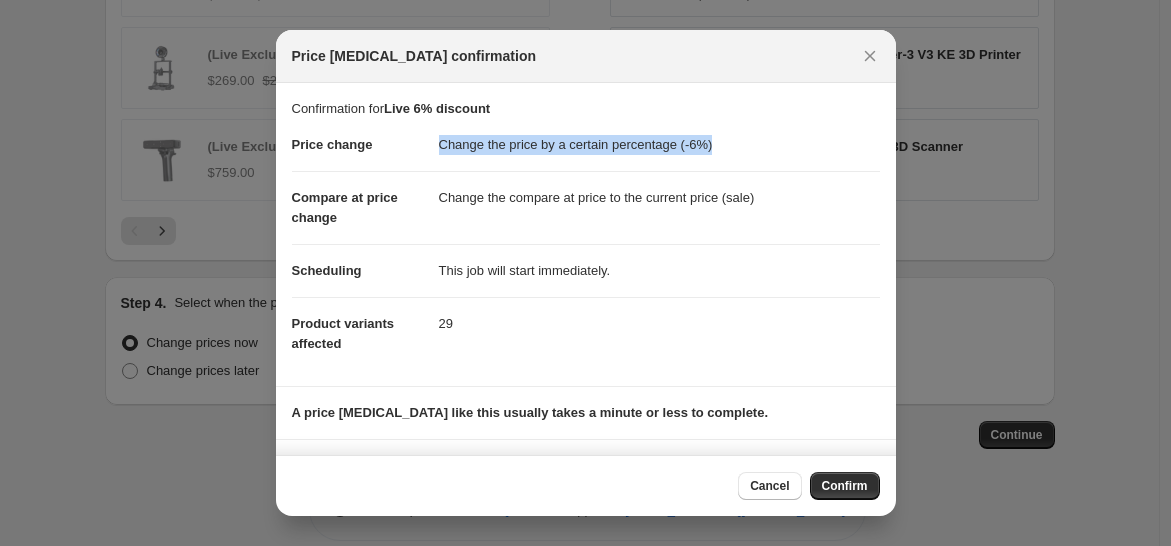 drag, startPoint x: 718, startPoint y: 144, endPoint x: 392, endPoint y: 151, distance: 326.07513 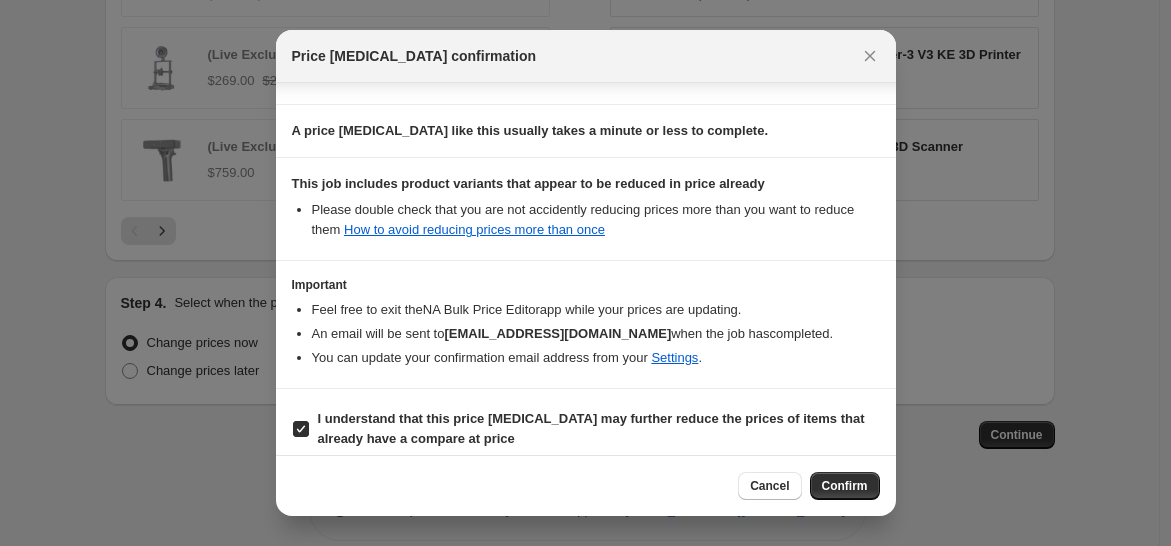 scroll, scrollTop: 292, scrollLeft: 0, axis: vertical 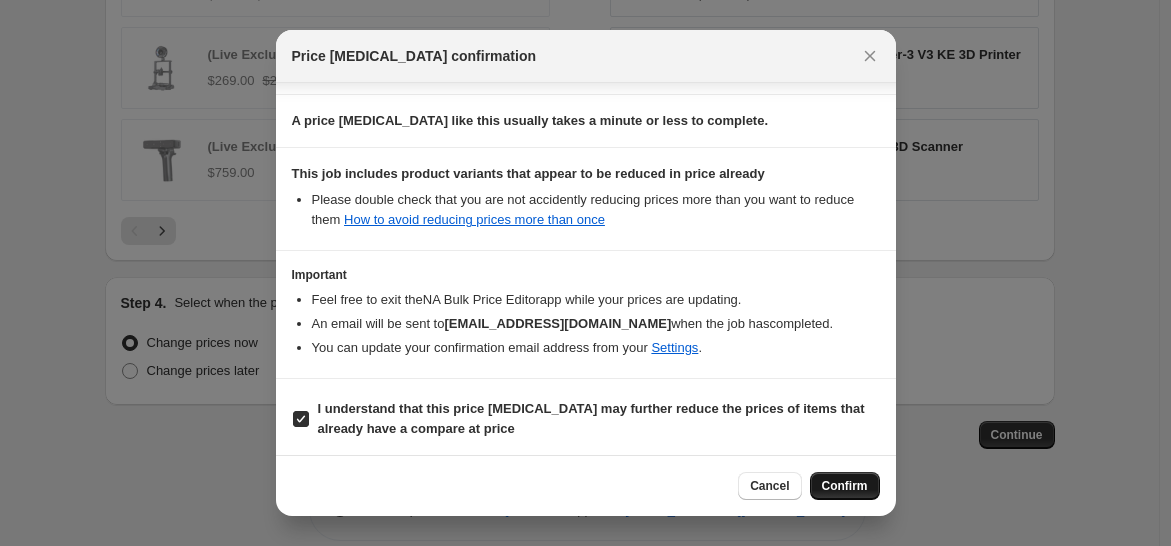 click on "Confirm" at bounding box center (845, 486) 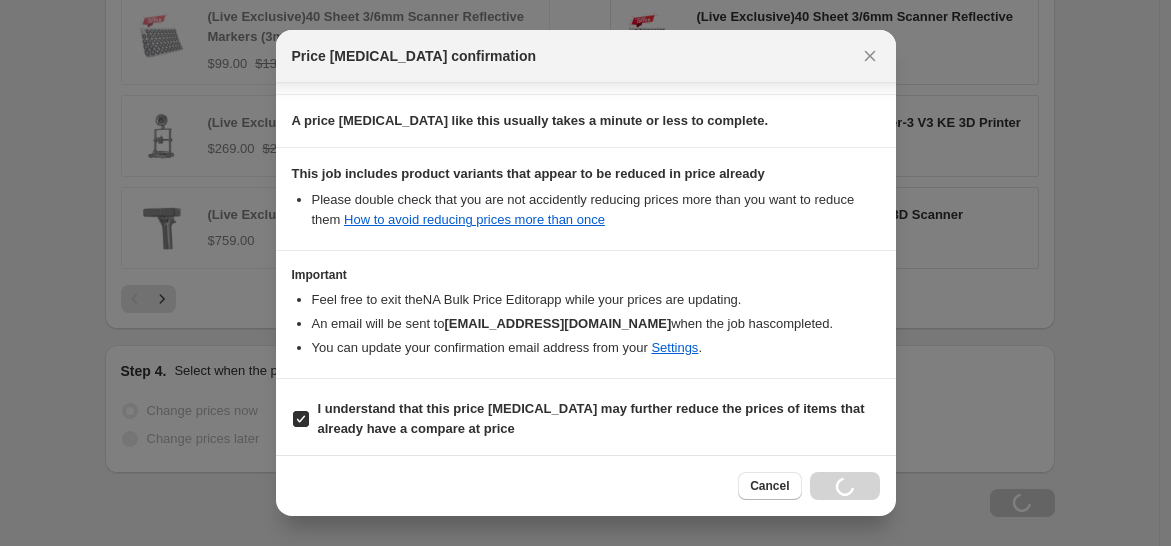 scroll, scrollTop: 1734, scrollLeft: 0, axis: vertical 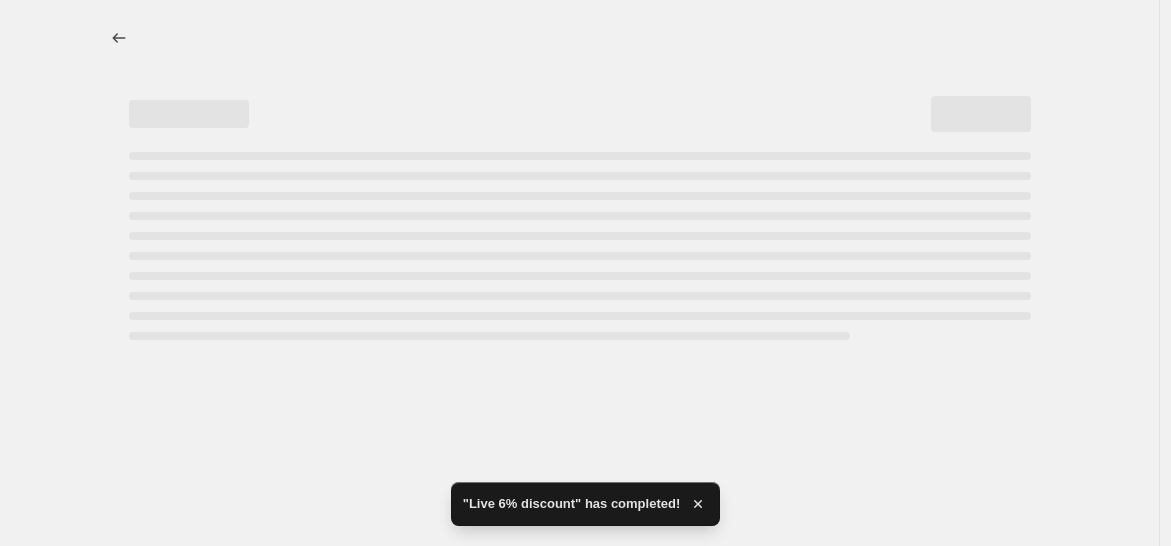 select on "percentage" 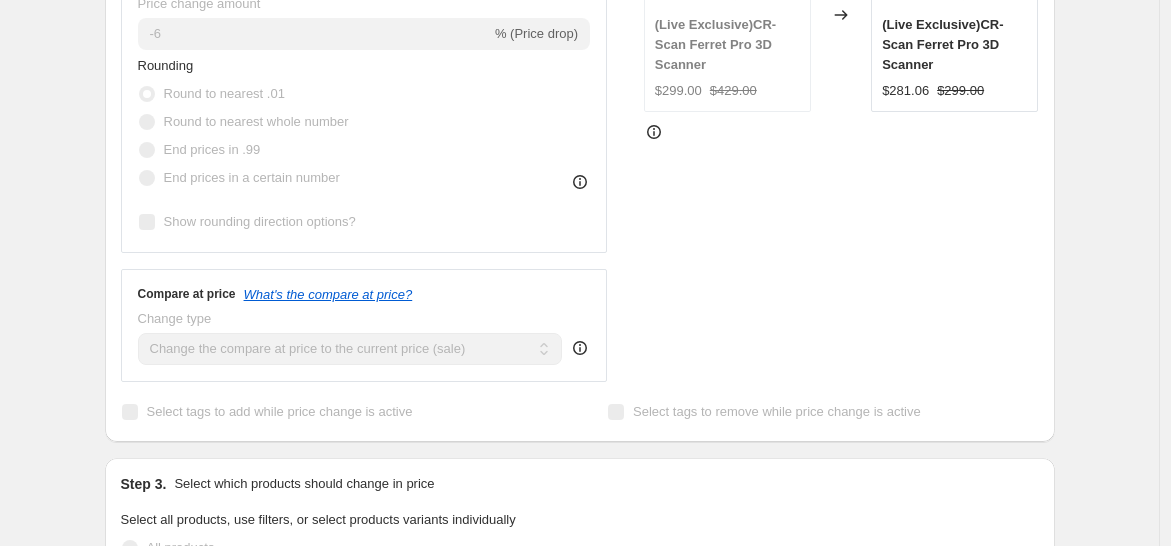 scroll, scrollTop: 444, scrollLeft: 0, axis: vertical 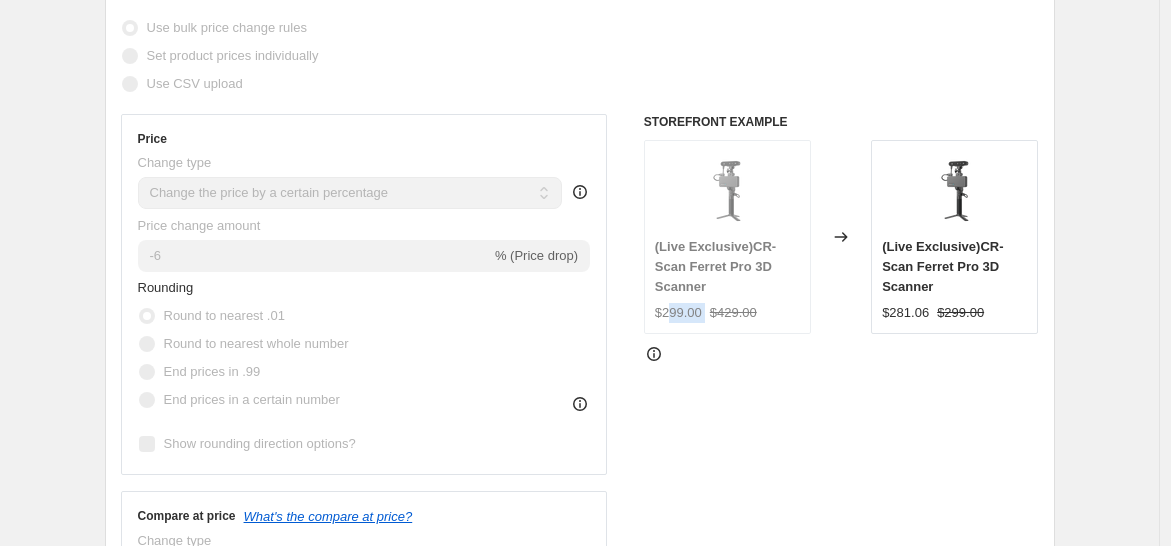 click on "$299.00 $429.00" at bounding box center (727, 313) 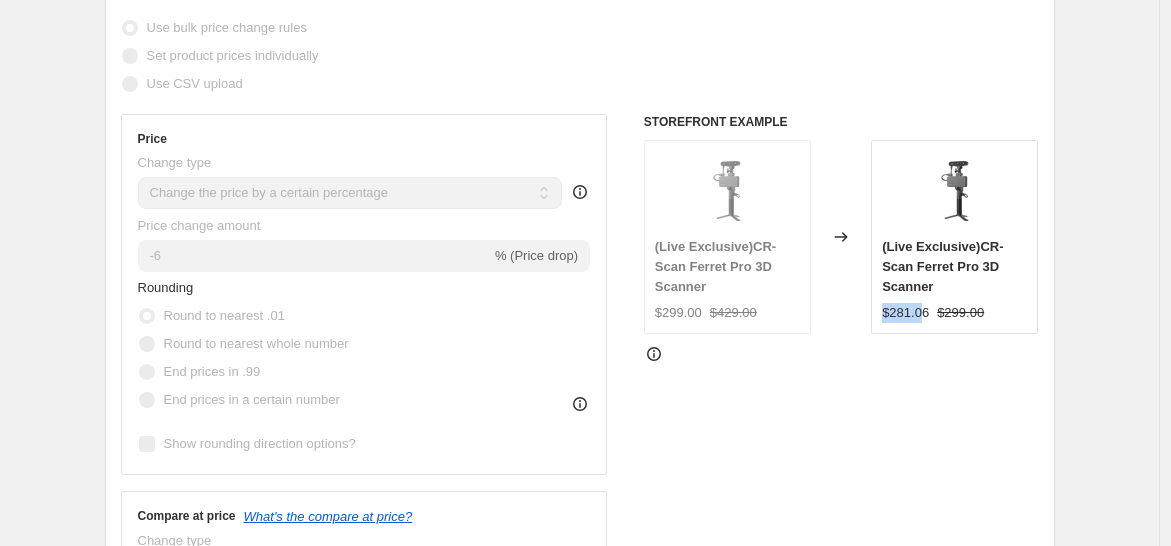 drag, startPoint x: 878, startPoint y: 287, endPoint x: 925, endPoint y: 297, distance: 48.052055 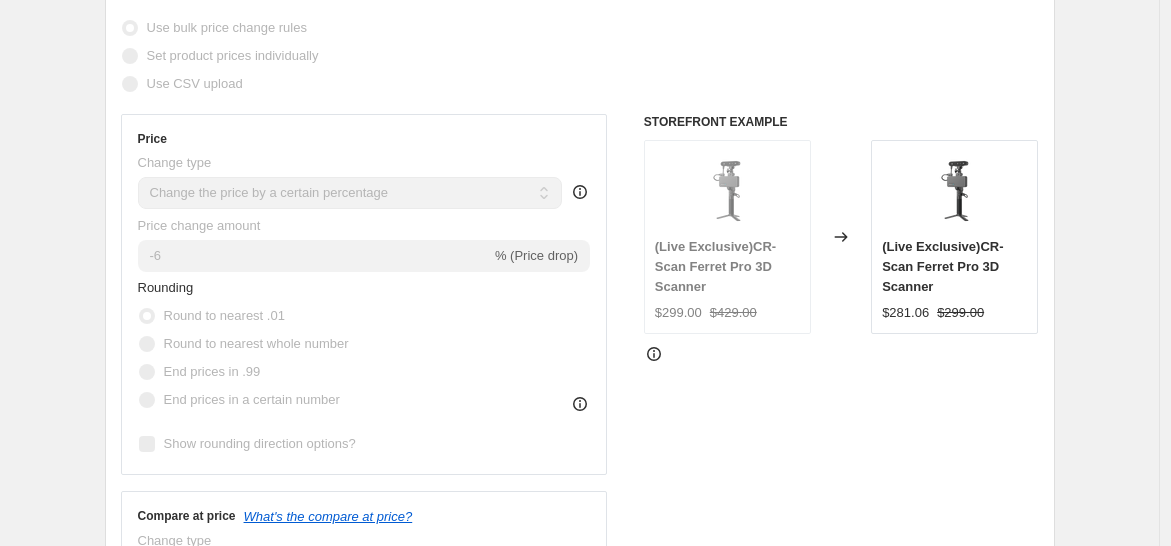click on "$281.06" at bounding box center (905, 313) 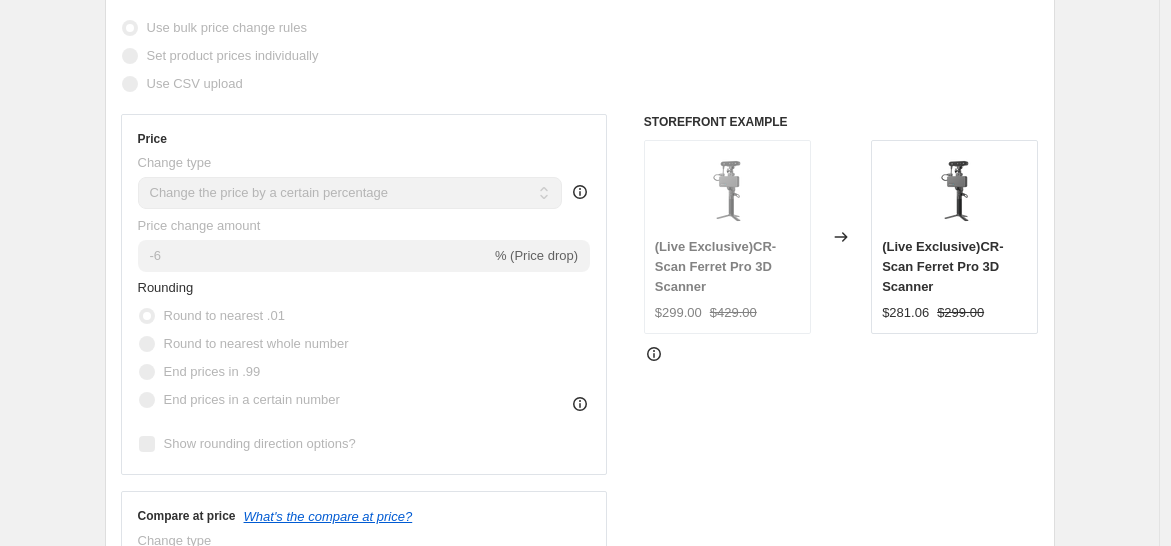 scroll, scrollTop: 194, scrollLeft: 0, axis: vertical 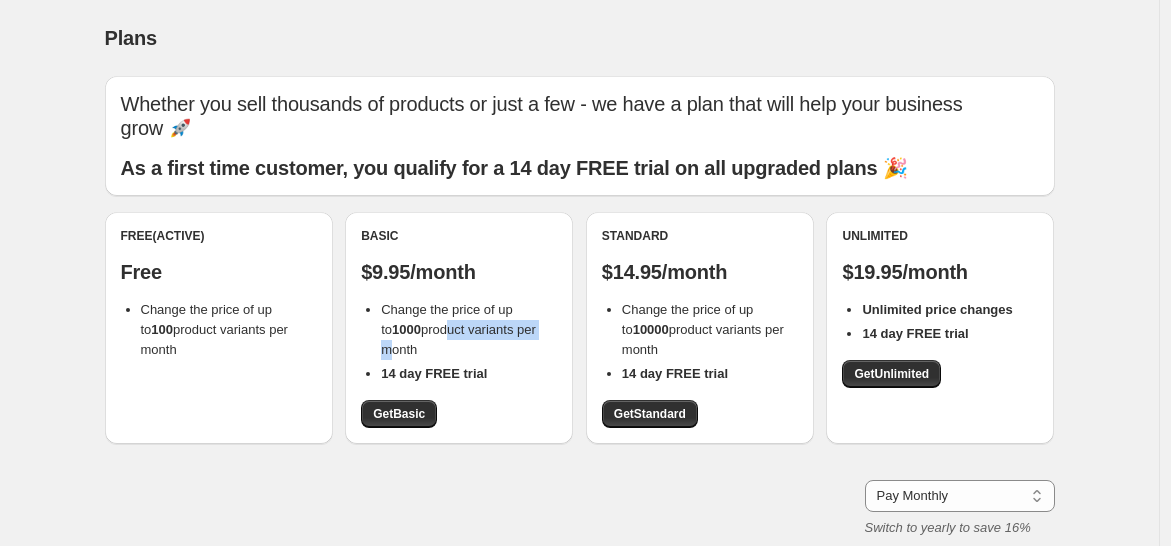 drag, startPoint x: 383, startPoint y: 340, endPoint x: 438, endPoint y: 335, distance: 55.226807 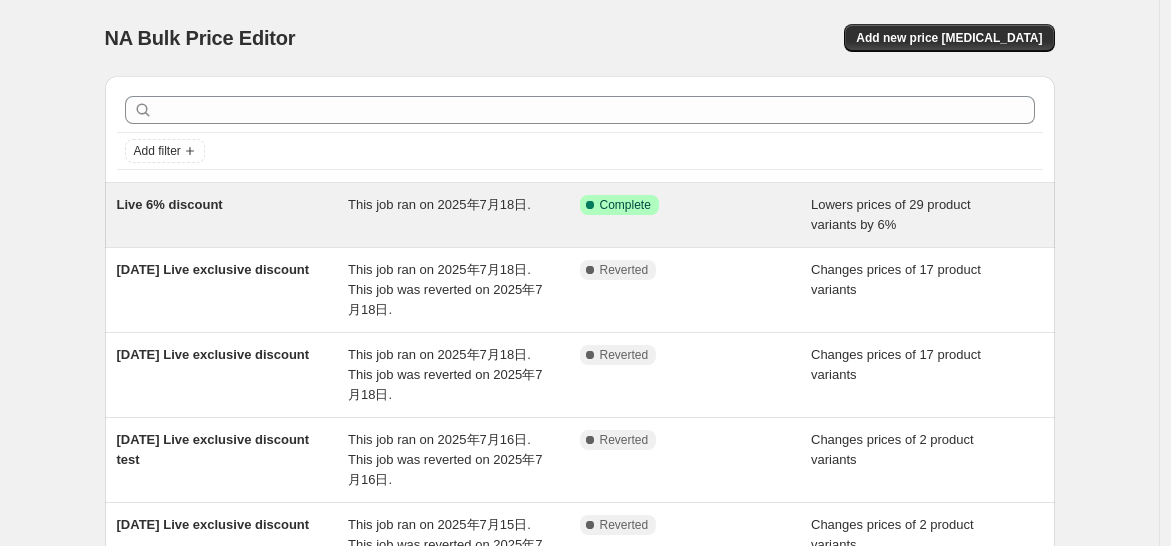 click on "This job ran on 2025年7月18日." at bounding box center [464, 215] 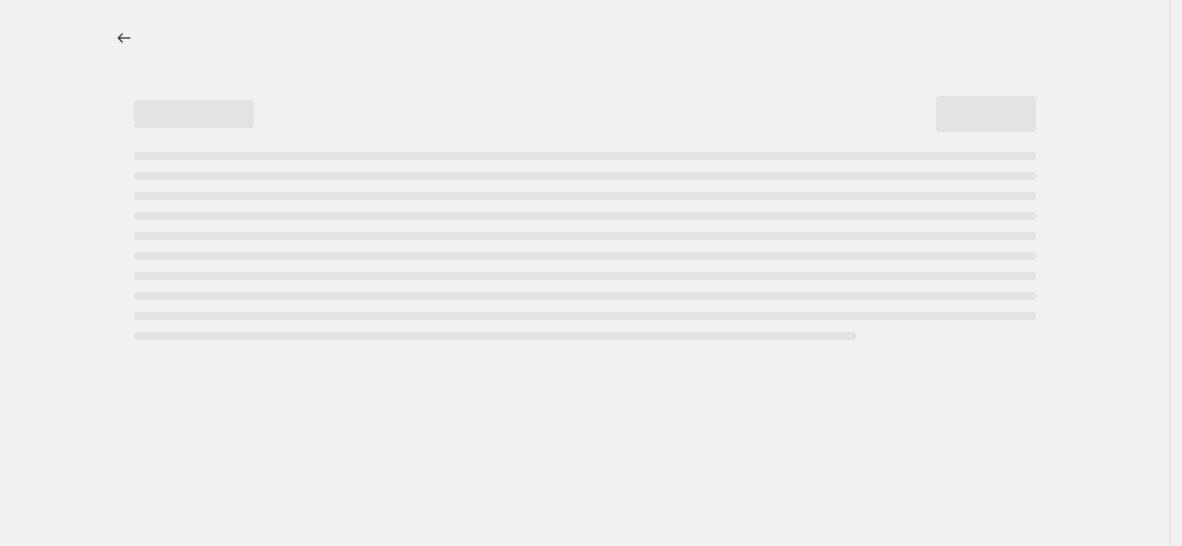select on "percentage" 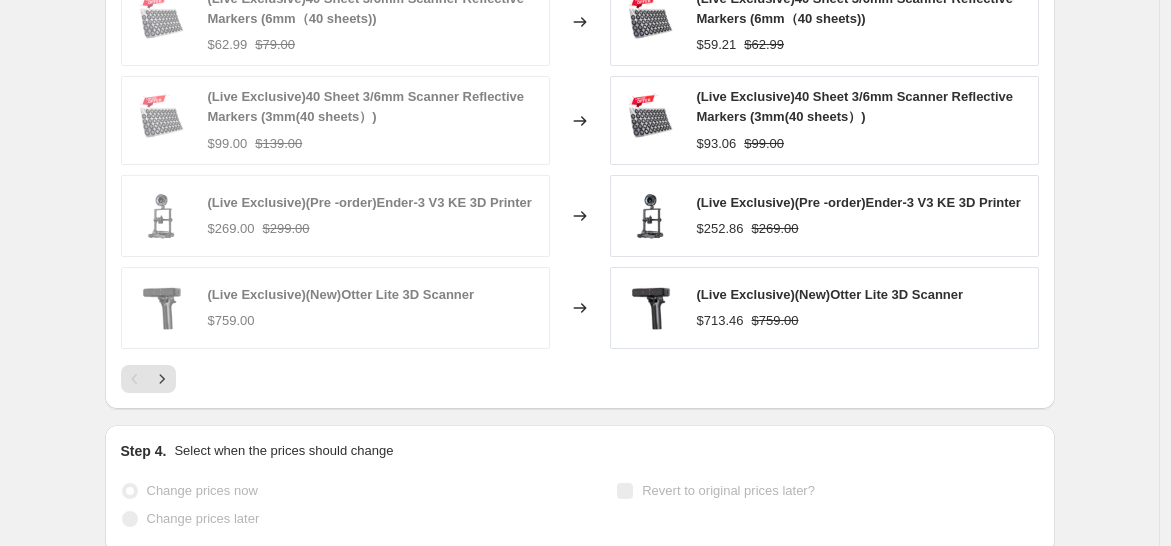 scroll, scrollTop: 1777, scrollLeft: 0, axis: vertical 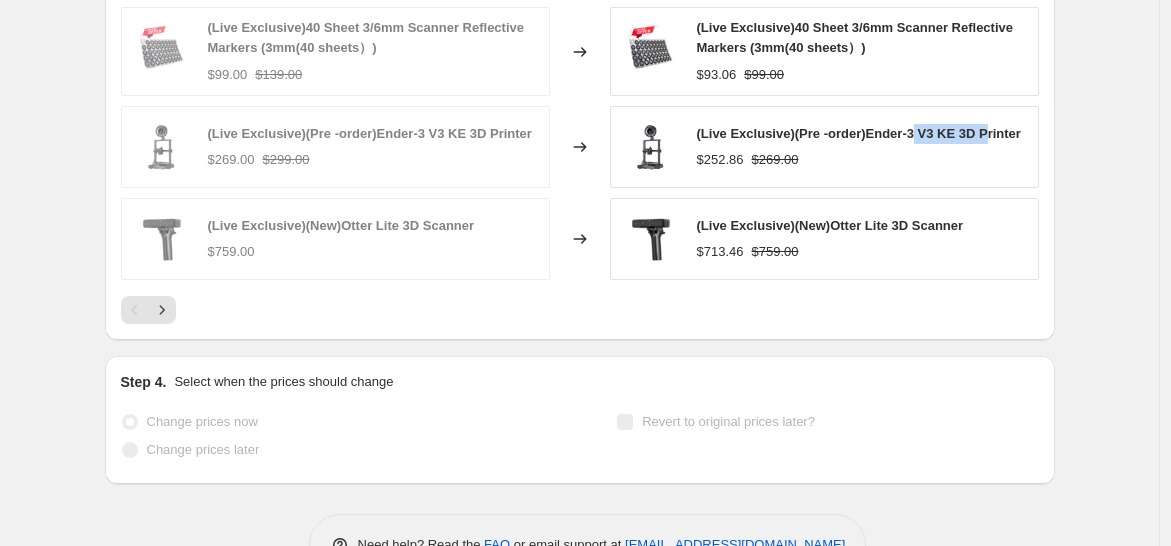 drag, startPoint x: 913, startPoint y: 130, endPoint x: 981, endPoint y: 127, distance: 68.06615 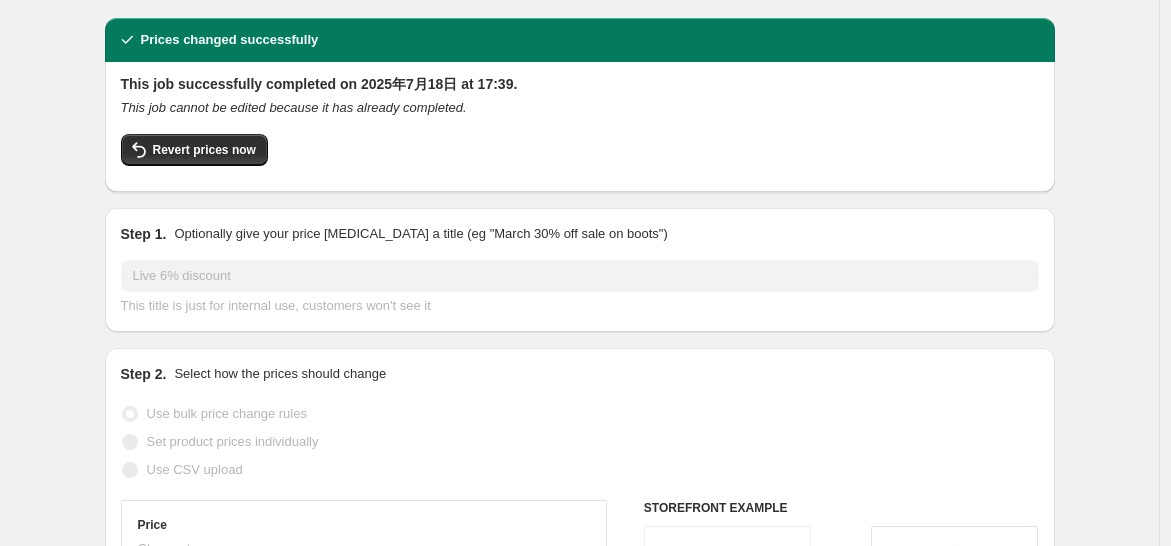 scroll, scrollTop: 0, scrollLeft: 0, axis: both 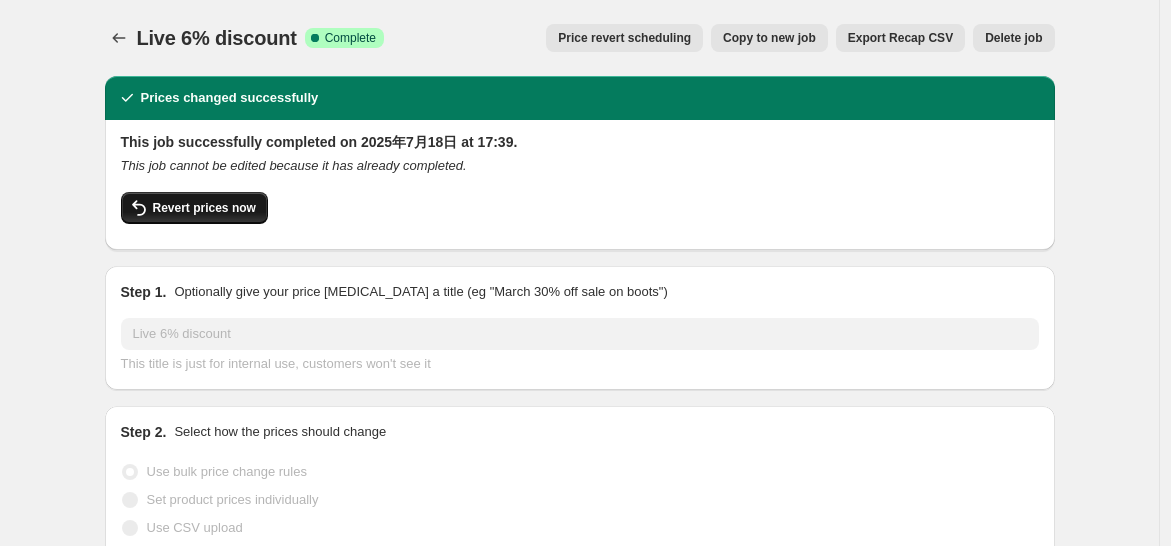 click on "Revert prices now" at bounding box center (204, 208) 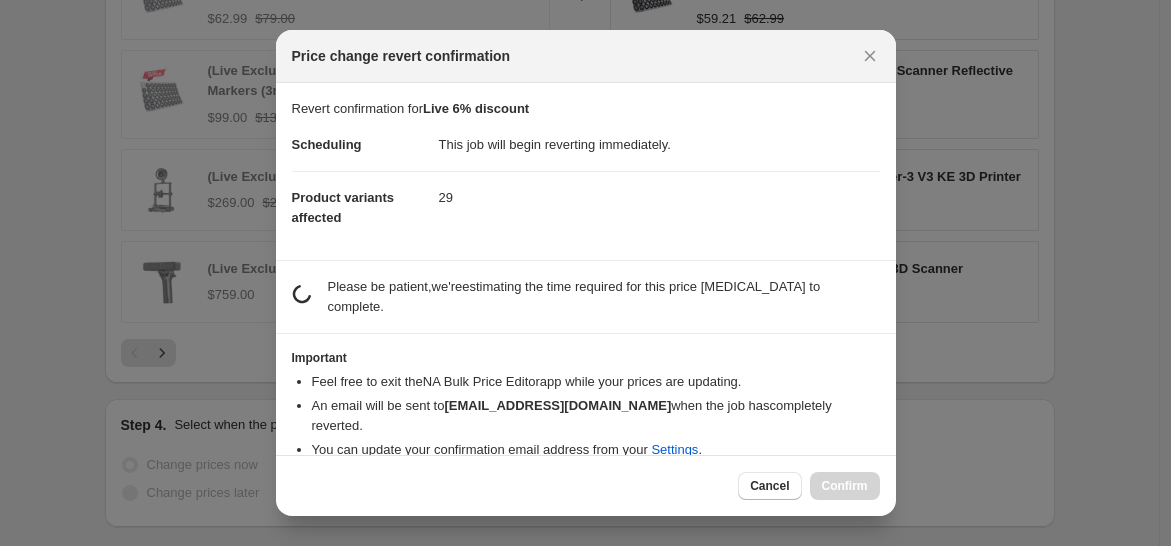 scroll, scrollTop: 0, scrollLeft: 0, axis: both 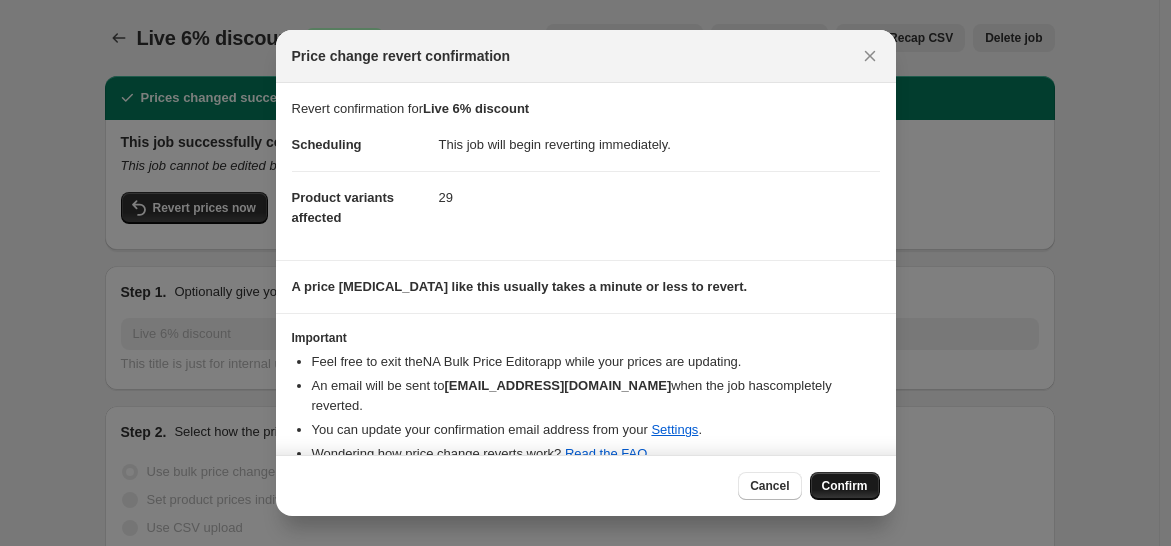 click on "Confirm" at bounding box center [845, 486] 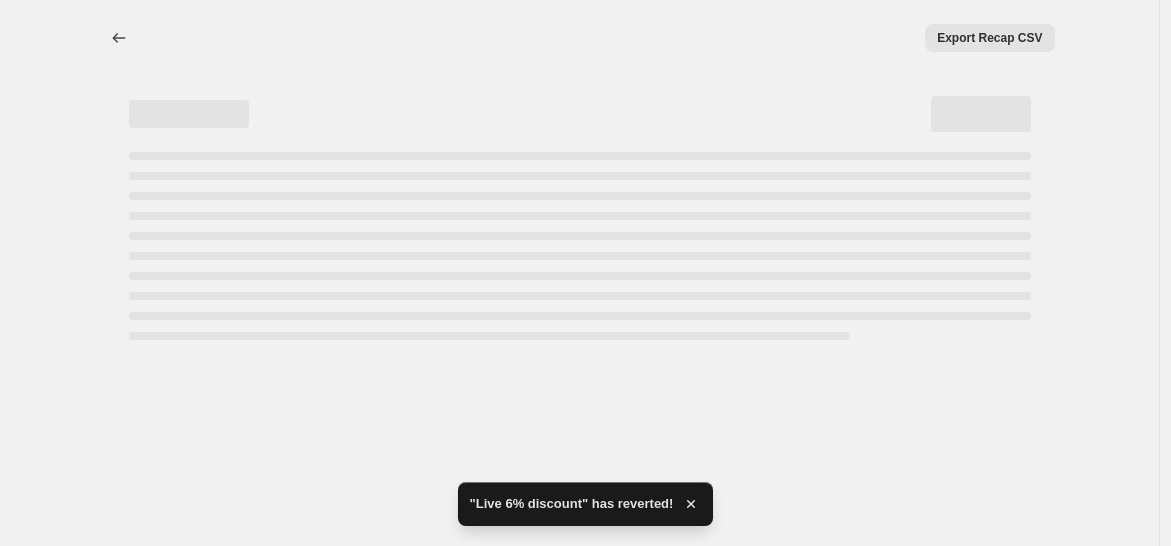 select on "percentage" 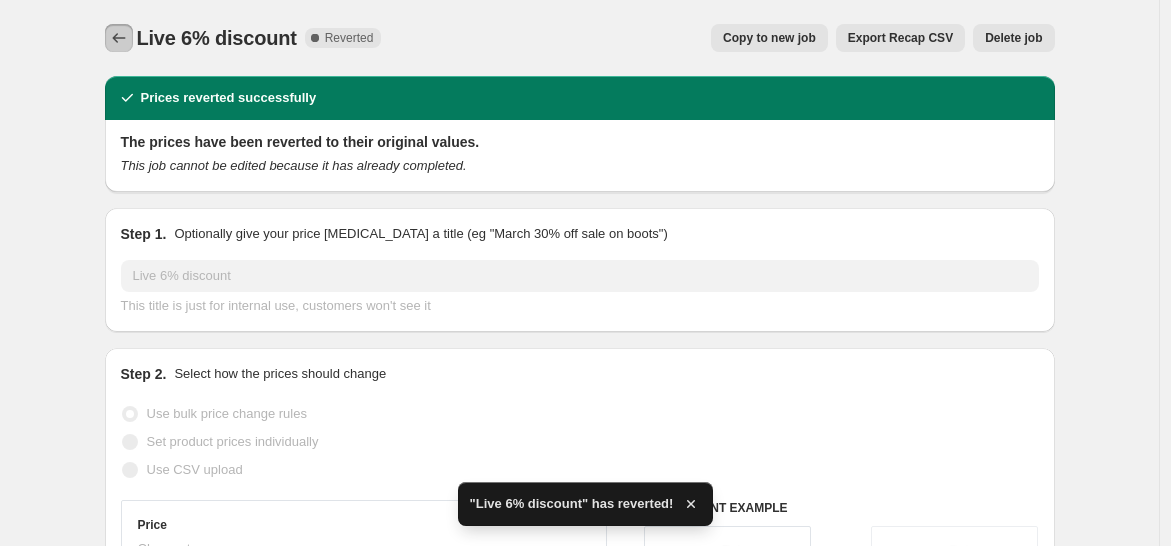 click 